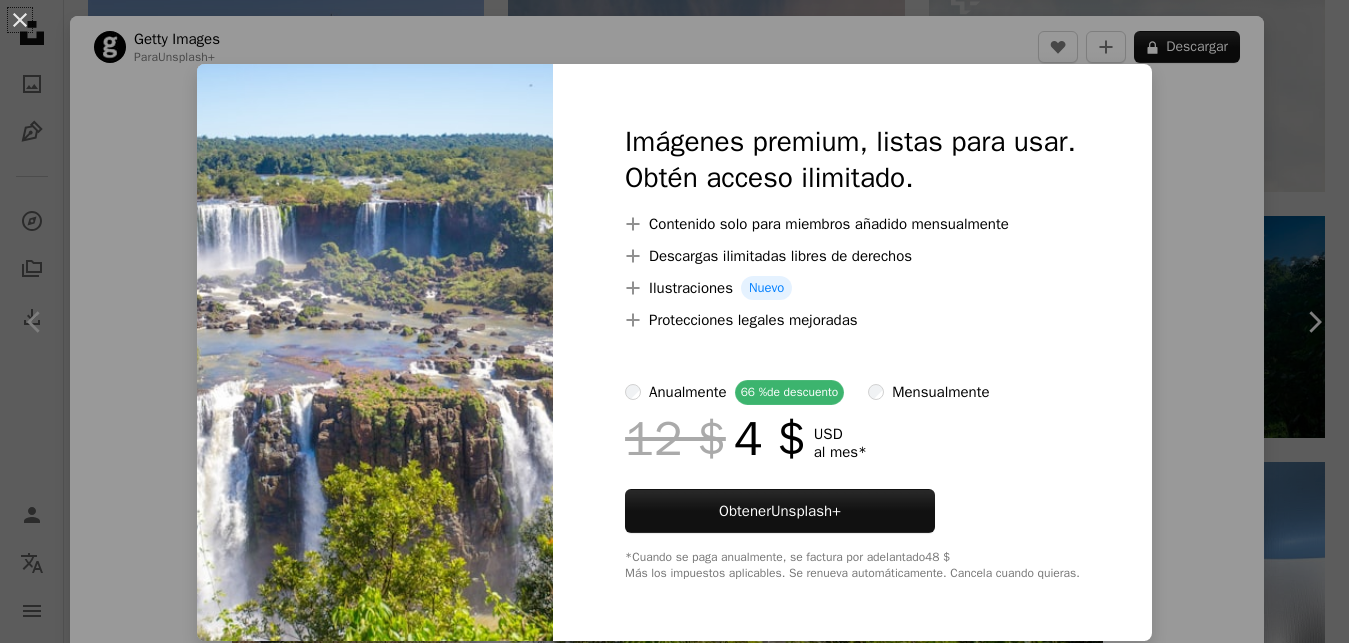 scroll, scrollTop: 1340, scrollLeft: 0, axis: vertical 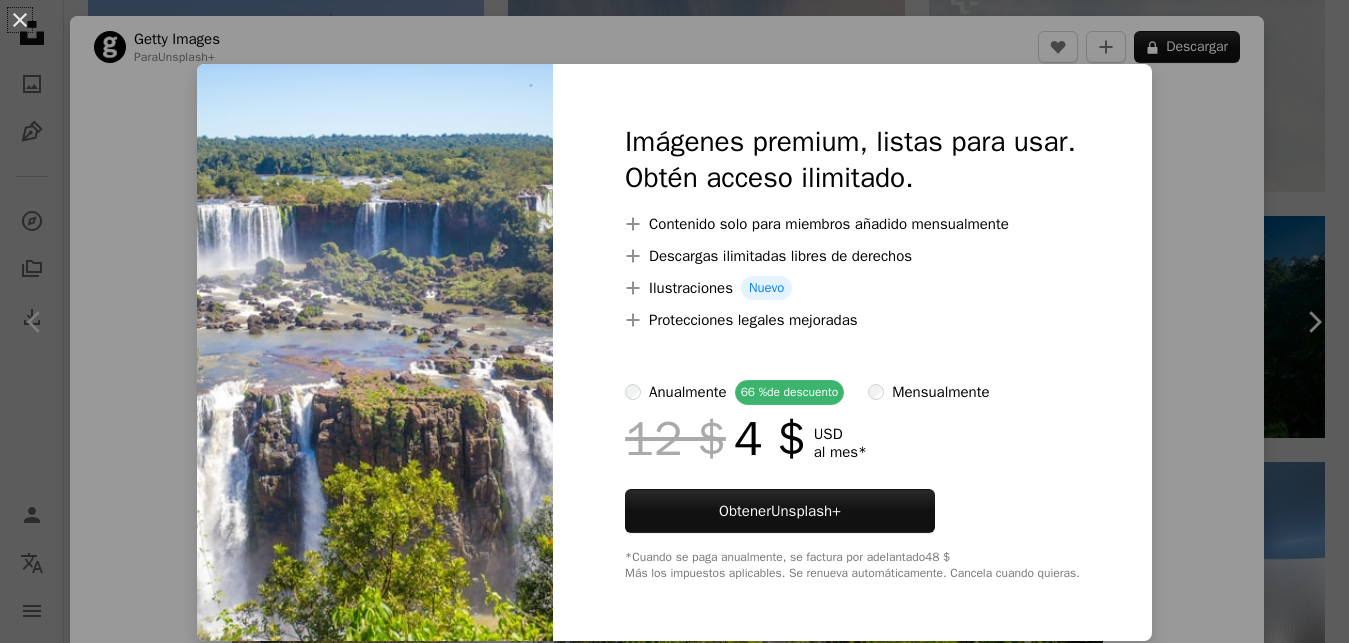 click on "An X shape Imágenes premium, listas para usar. Obtén acceso ilimitado. A plus sign Contenido solo para miembros añadido mensualmente A plus sign Descargas ilimitadas libres de derechos A plus sign Ilustraciones  Nuevo A plus sign Protecciones legales mejoradas anualmente 66 %  de descuento mensualmente 12 $   4 $ USD al mes * Obtener  Unsplash+ *Cuando se paga anualmente, se factura por adelantado  48 $ Más los impuestos aplicables. Se renueva automáticamente. Cancela cuando quieras." at bounding box center [674, 321] 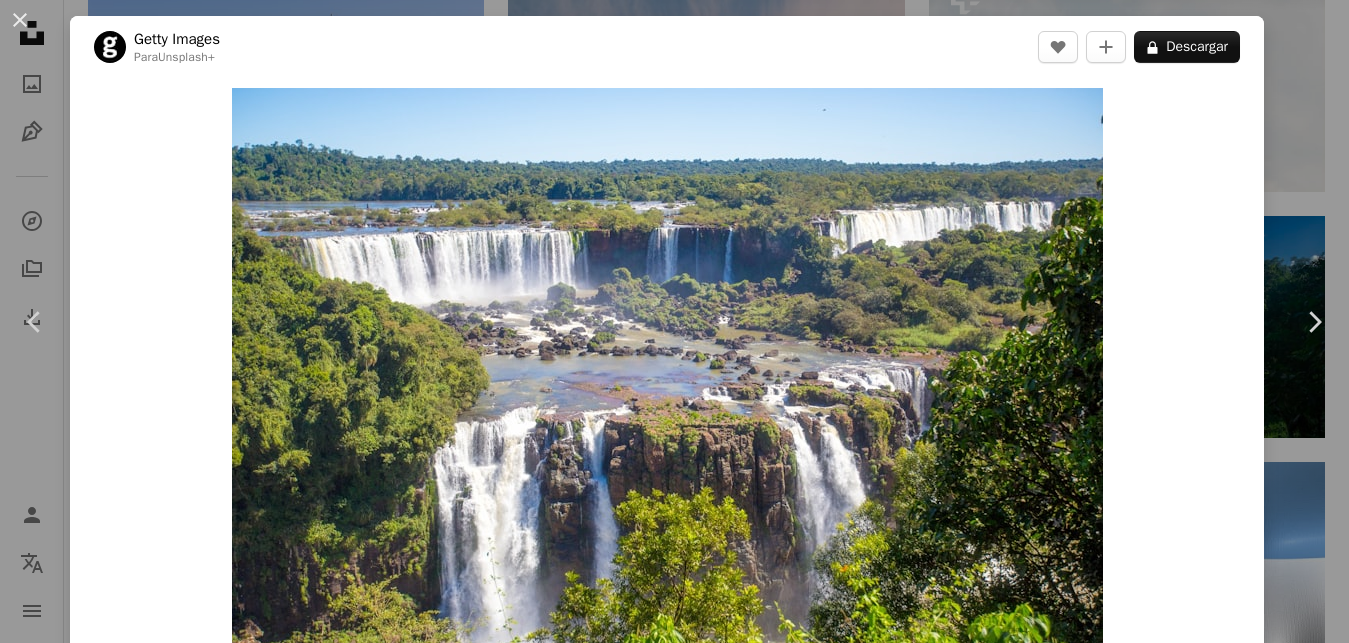 click on "An X shape Chevron left Chevron right Getty Images Para  Unsplash+ A heart A plus sign A lock Descargar Zoom in A forward-right arrow Compartir More Actions Calendar outlined Publicado el  19 de octubre de 2023 Safety Con la  Licencia Unsplash+ bosque viajar azul planta jardín río lago Brasil al aire libre horizontal imagen en color Sur catarata Imágenes gratuitas Imágenes relacionadas Plus sign for Unsplash+ A heart A plus sign Getty Images Para  Unsplash+ A lock Descargar Plus sign for Unsplash+ A heart A plus sign Getty Images Para  Unsplash+ A lock Descargar Plus sign for Unsplash+ A heart A plus sign JSB Co. Para  Unsplash+ A lock Descargar Plus sign for Unsplash+ A heart A plus sign JSB Co. Para  Unsplash+ A lock Descargar Plus sign for Unsplash+ A heart A plus sign Getty Images Para  Unsplash+ A lock Descargar Plus sign for Unsplash+ A heart A plus sign Getty Images Para  Unsplash+ A lock Descargar Plus sign for Unsplash+ A heart A plus sign Getty Images Para  Unsplash+ A lock Descargar A heart" at bounding box center [674, 321] 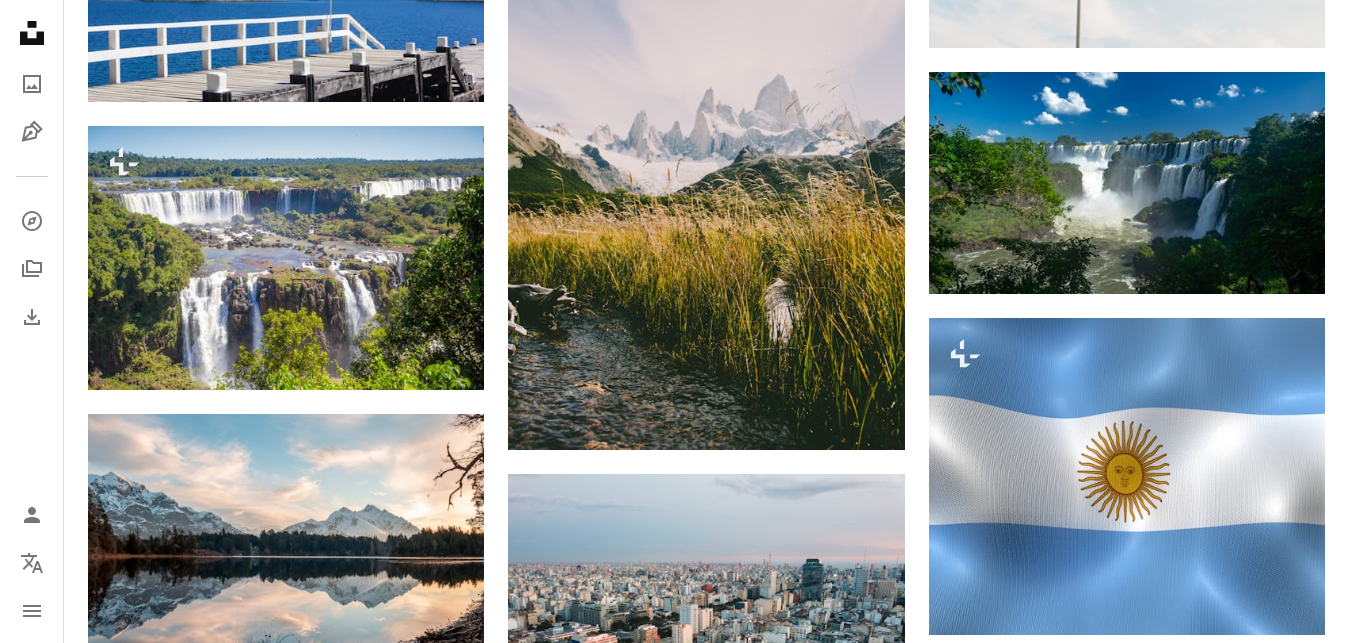 scroll, scrollTop: 1511, scrollLeft: 0, axis: vertical 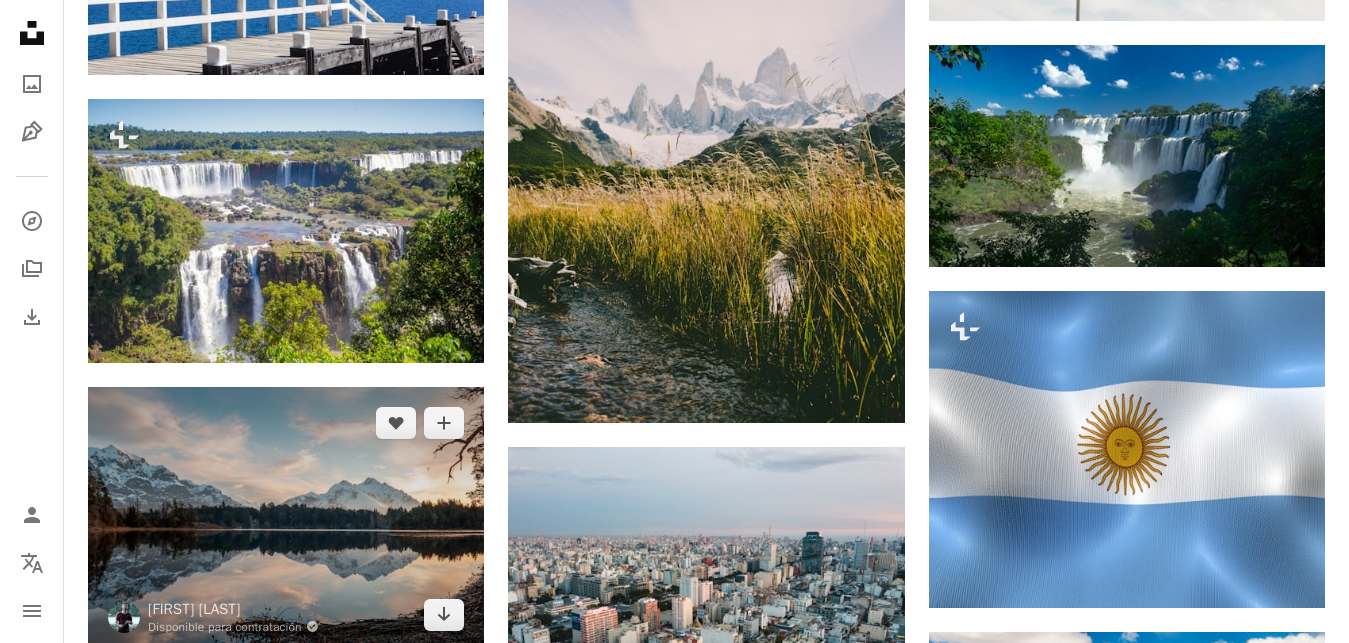 click at bounding box center [286, 519] 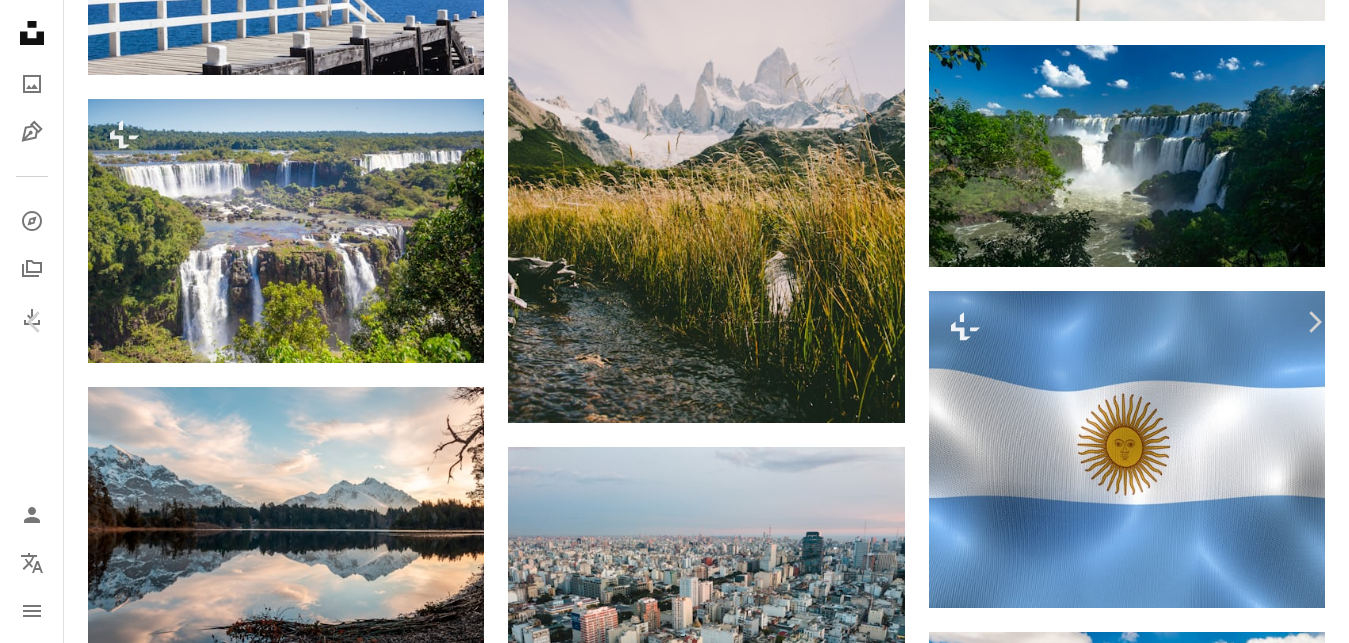 scroll, scrollTop: 96, scrollLeft: 0, axis: vertical 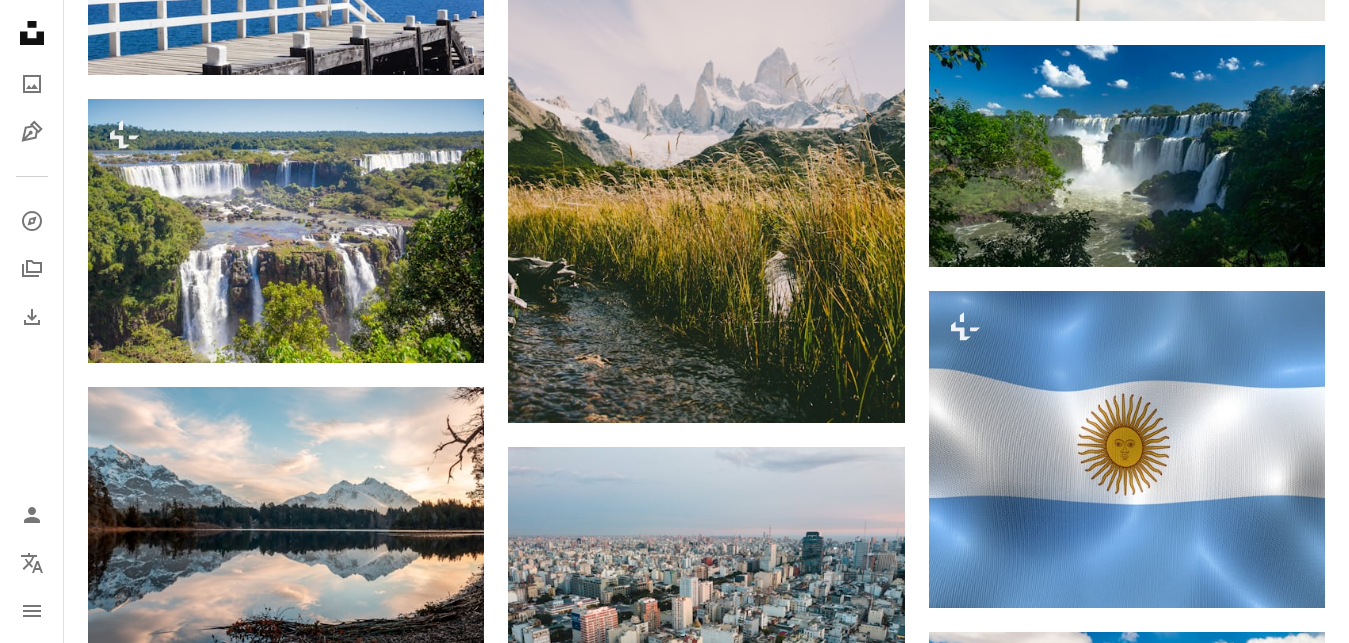 click at bounding box center [1127, 1171] 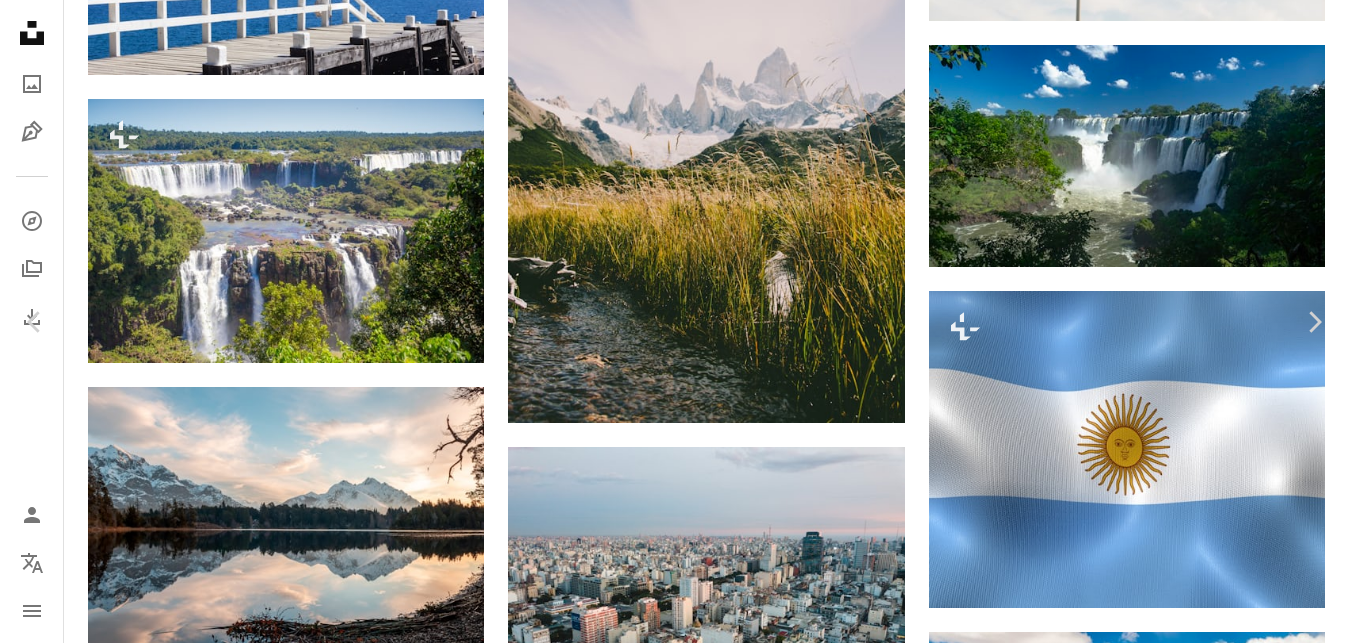click on "An X shape Chevron left Chevron right Ignacio Aguilar calamar_ete A heart A plus sign Descargar gratis Chevron down Zoom in Visualizaciones 26.112.240 Descargas 100.351 Presentado en Fotos ,  Naturaleza A forward-right arrow Compartir Info icon Información More Actions A map marker Cafayate, Salta, Argentina Calendar outlined Publicado el  9 de febrero de 2021 Safety Uso gratuito bajo la  Licencia Unsplash camino gris al aire libre carretera Argentina asfalto autopista asfalto mesa Salta cafayate Fondos de pantalla HD Explora imágenes premium relacionadas en iStock  |  Ahorra un 20 % con el código UNSPLASH20 Ver más en iStock  ↗ Imágenes relacionadas A heart A plus sign Klaus Birner Disponible para contratación A checkmark inside of a circle Arrow pointing down A heart A plus sign Allen Boguslavsky Disponible para contratación A checkmark inside of a circle Arrow pointing down A heart A plus sign Jake Blucker Disponible para contratación A checkmark inside of a circle Arrow pointing down A heart" at bounding box center [674, 5715] 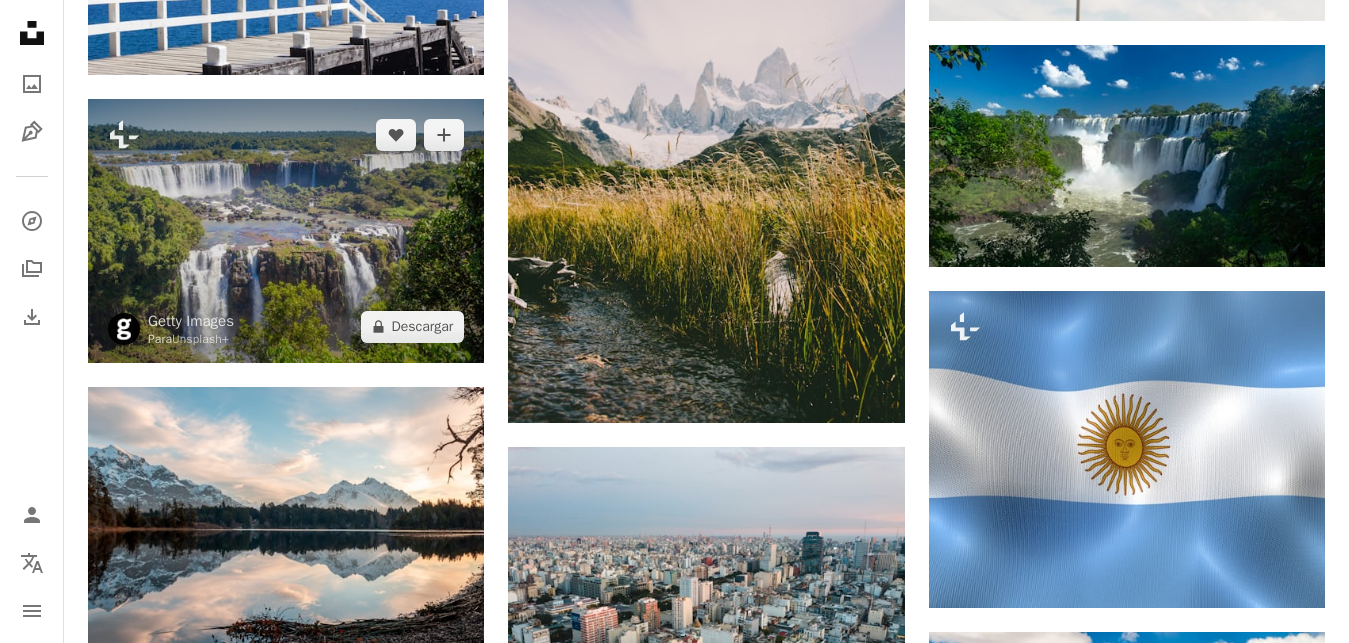 click at bounding box center [286, 231] 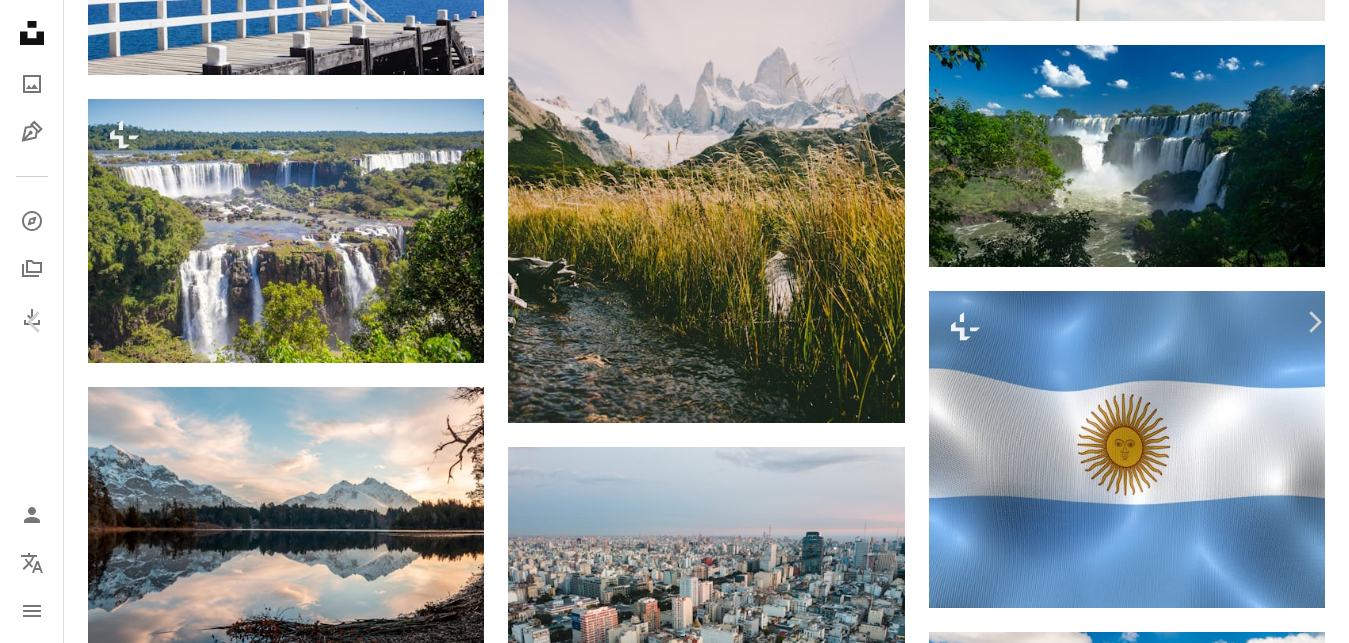 click on "An X shape Chevron left Chevron right Getty Images Para  Unsplash+ A heart A plus sign A lock Descargar Zoom in A forward-right arrow Compartir More Actions Calendar outlined Publicado el  19 de octubre de 2023 Safety Con la  Licencia Unsplash+ bosque viajar azul planta jardín río lago Brasil al aire libre horizontal imagen en color Sur catarata Imágenes gratuitas Imágenes relacionadas Plus sign for Unsplash+ A heart A plus sign Getty Images Para  Unsplash+ A lock Descargar Plus sign for Unsplash+ A heart A plus sign Getty Images Para  Unsplash+ A lock Descargar Plus sign for Unsplash+ A heart A plus sign JSB Co. Para  Unsplash+ A lock Descargar Plus sign for Unsplash+ A heart A plus sign JSB Co. Para  Unsplash+ A lock Descargar Plus sign for Unsplash+ A heart A plus sign Getty Images Para  Unsplash+ A lock Descargar Plus sign for Unsplash+ A heart A plus sign Getty Images Para  Unsplash+ A lock Descargar Plus sign for Unsplash+ A heart A plus sign Getty Images Para  Unsplash+ A lock Descargar A heart" at bounding box center (674, 5715) 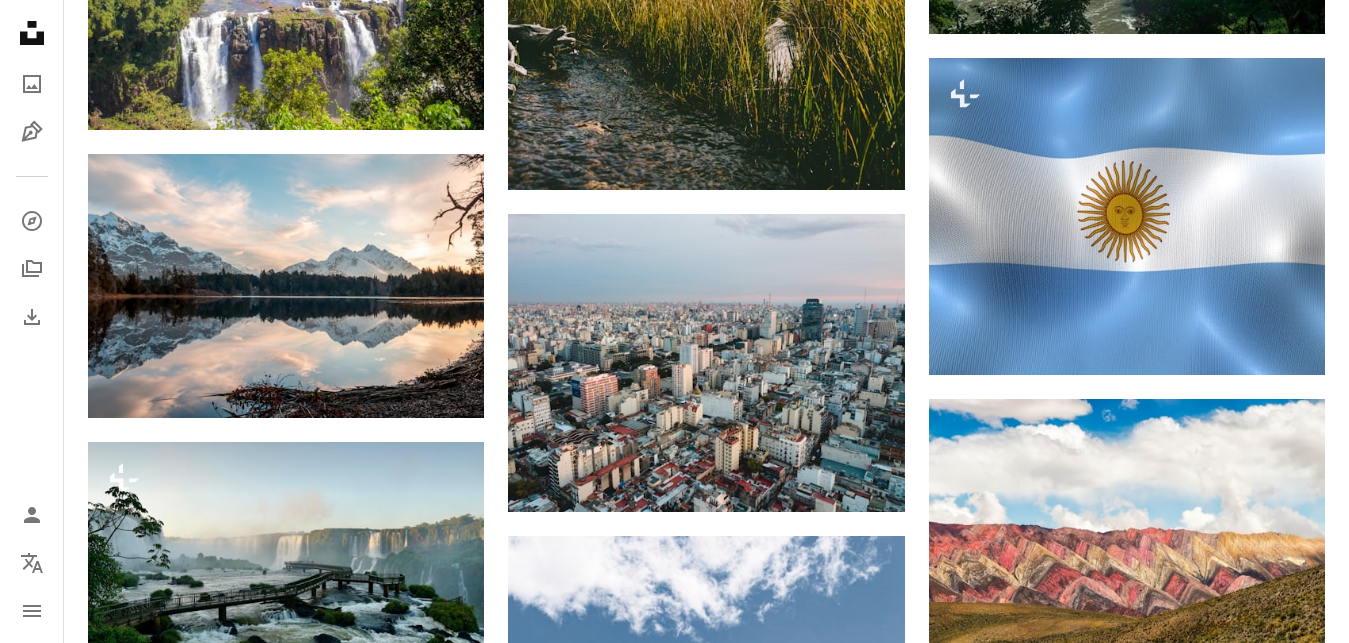 scroll, scrollTop: 1754, scrollLeft: 0, axis: vertical 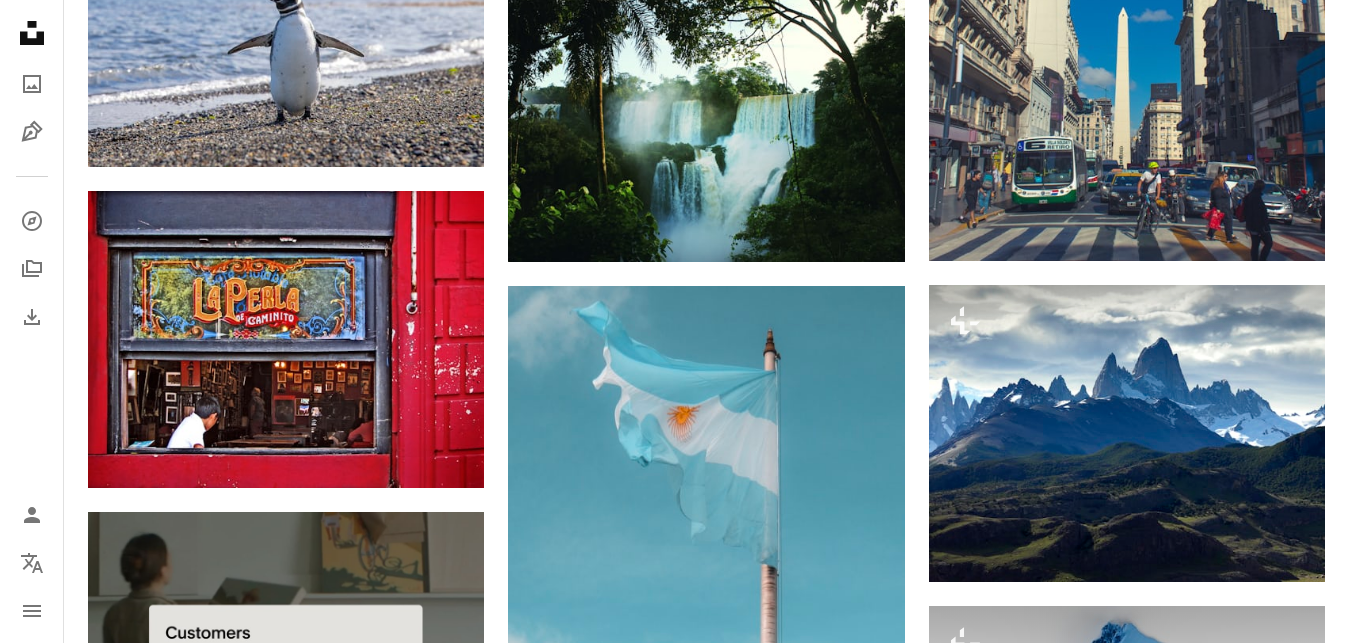 click at bounding box center [1127, 1029] 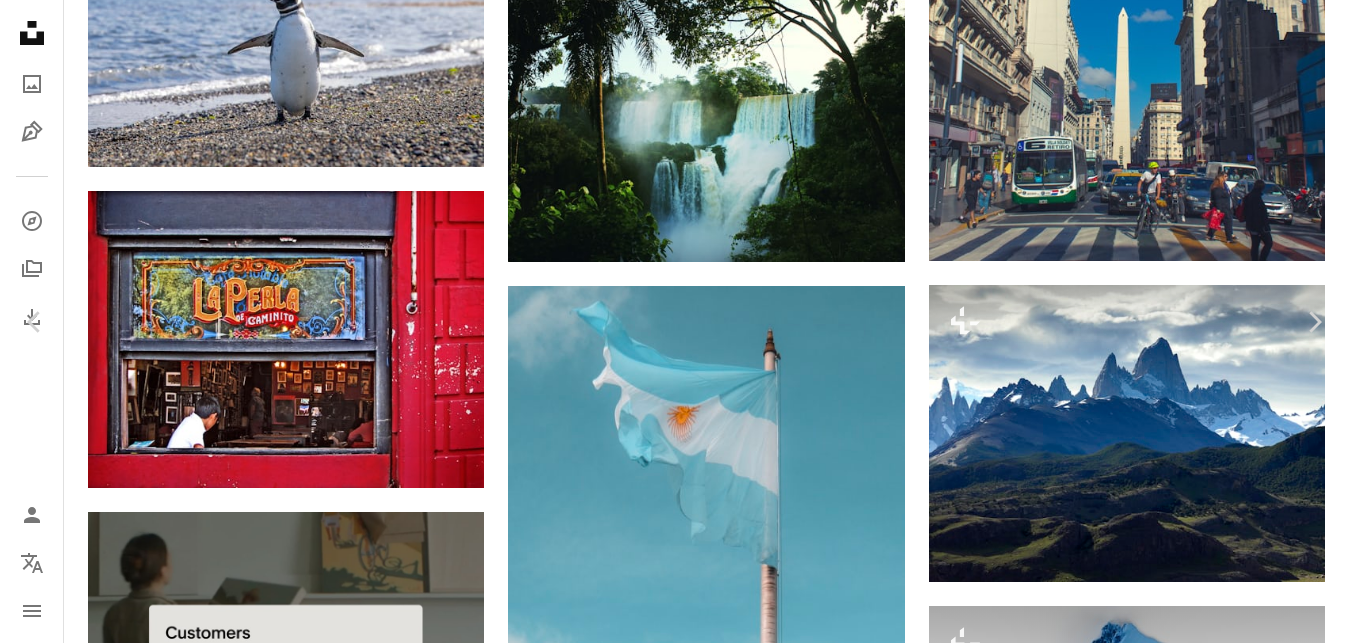 scroll, scrollTop: 154, scrollLeft: 0, axis: vertical 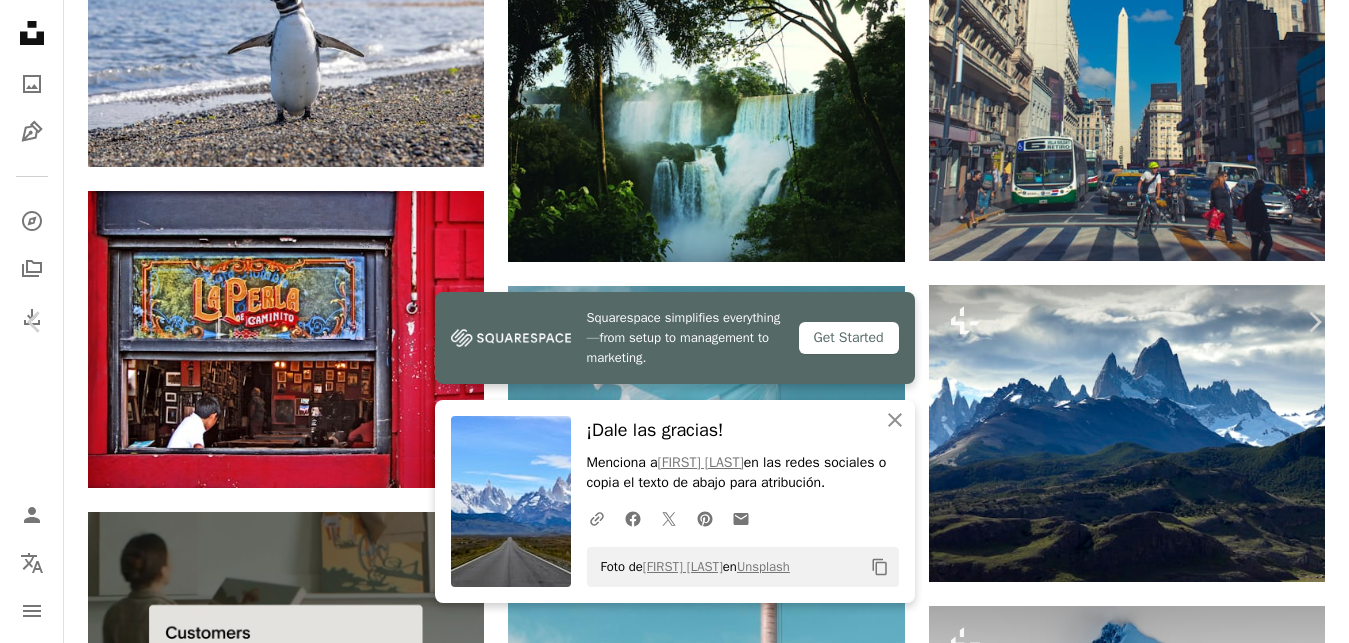 click on "Unsplash logo Página de inicio de Unsplash A photo Pen Tool A compass A stack of folders Download Person Localization icon navigation menu A magnifying glass ********* An X shape Visual search Obtener Unsplash+ Inicia sesión Enviar una imagen Explora imágenes premium en iStock  |  20 % de descuento en iStock  ↗ Explora imágenes premium en iStock 20 % de descuento en iStock  ↗ Ver más  ↗ Ver más en iStock  ↗ A photo Fotos   7,8 mil Pen Tool Ilustraciones   49 A stack of folders Colecciones   11 mil A group of people Usuarios   1,7 mil A copyright icon © Licencia Arrow down Aspect ratio Orientación Arrow down Unfold Clasificar por  Relevancia Arrow down Filters Filtros Argentina Chevron right al aire libre paisaje naturaleza montaña Agua Buenos Aires ciudad plantum Humano persona camino cordillera Plus sign for Unsplash+ A heart A plus sign Getty Images Para  Unsplash+ A lock Descargar A heart A plus sign Sasha • Make Stories Studio Arrow pointing down A heart A plus sign A heart  |" at bounding box center [674, 263] 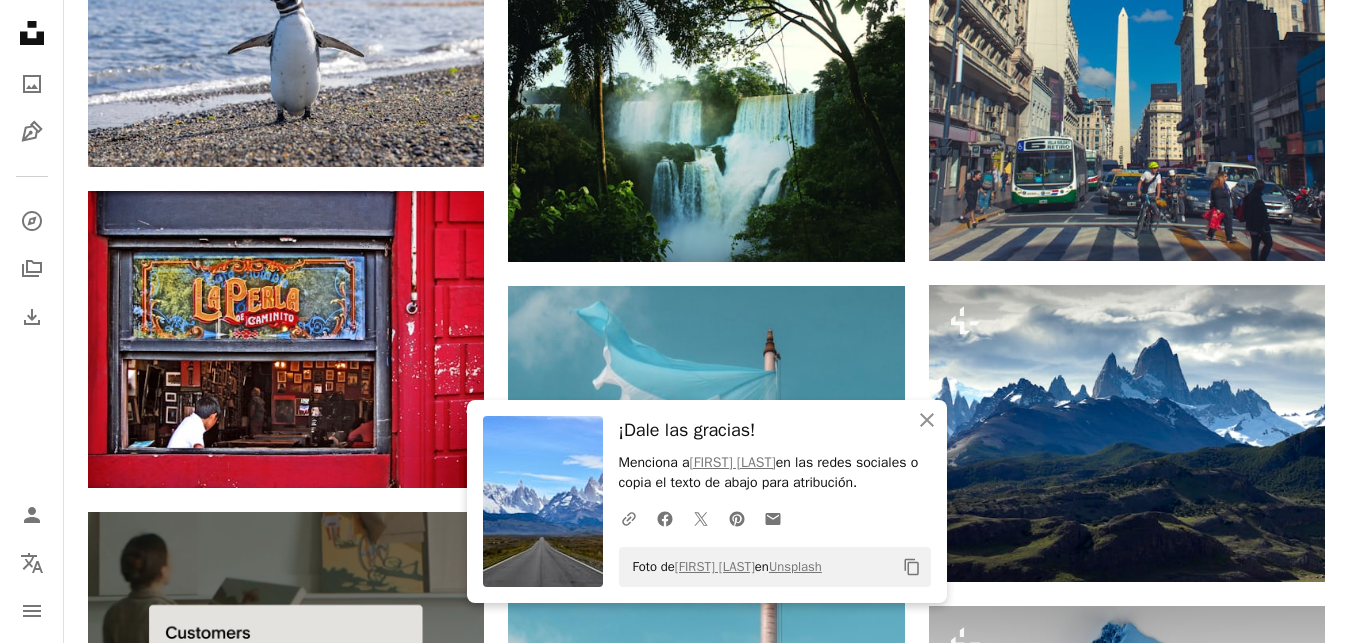 scroll, scrollTop: 3189, scrollLeft: 0, axis: vertical 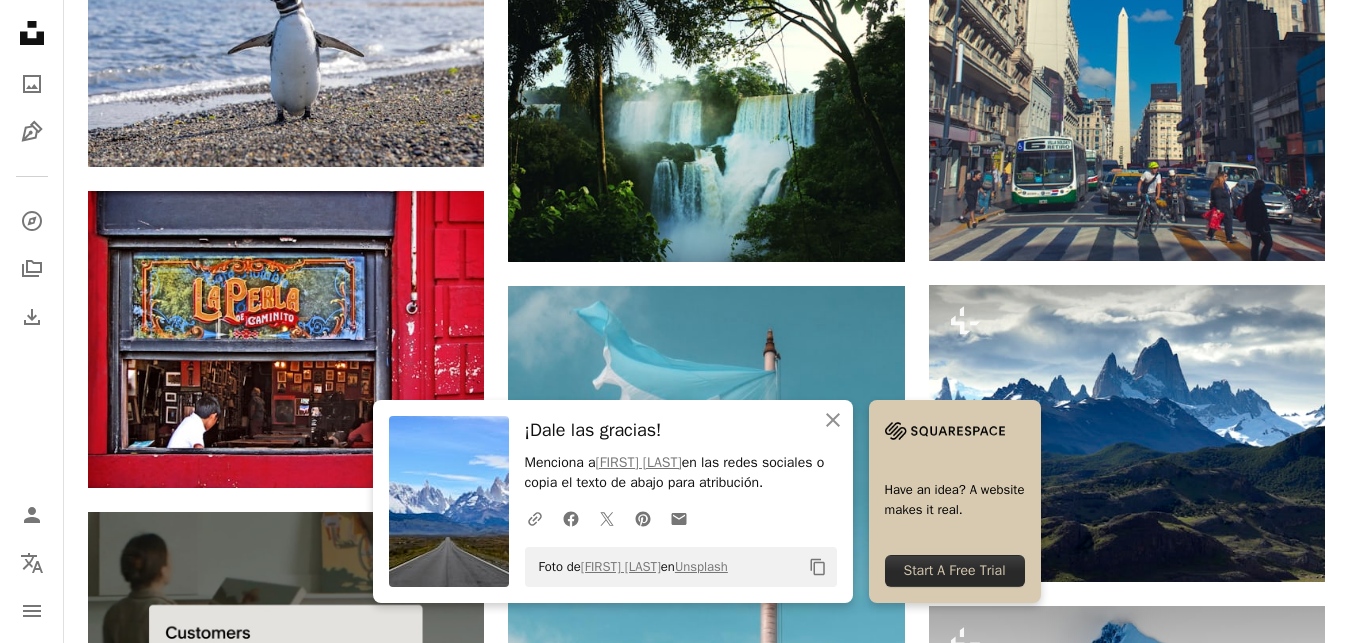 click at bounding box center (1127, 1029) 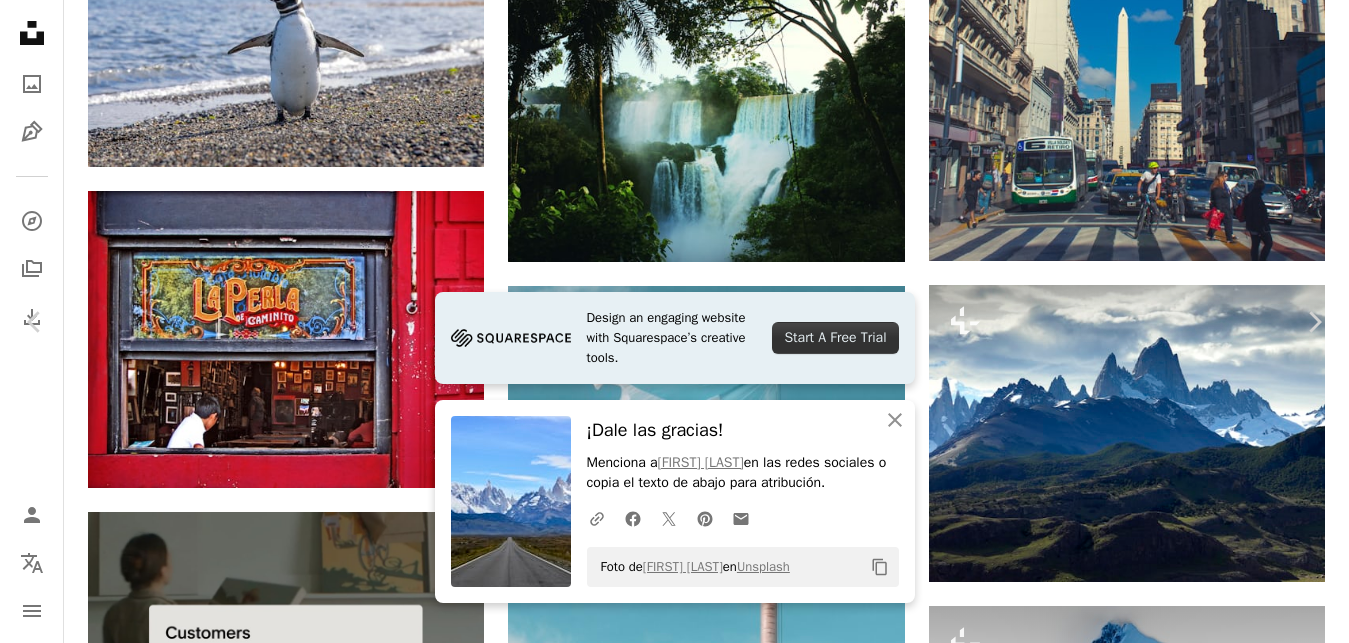 scroll, scrollTop: 308, scrollLeft: 0, axis: vertical 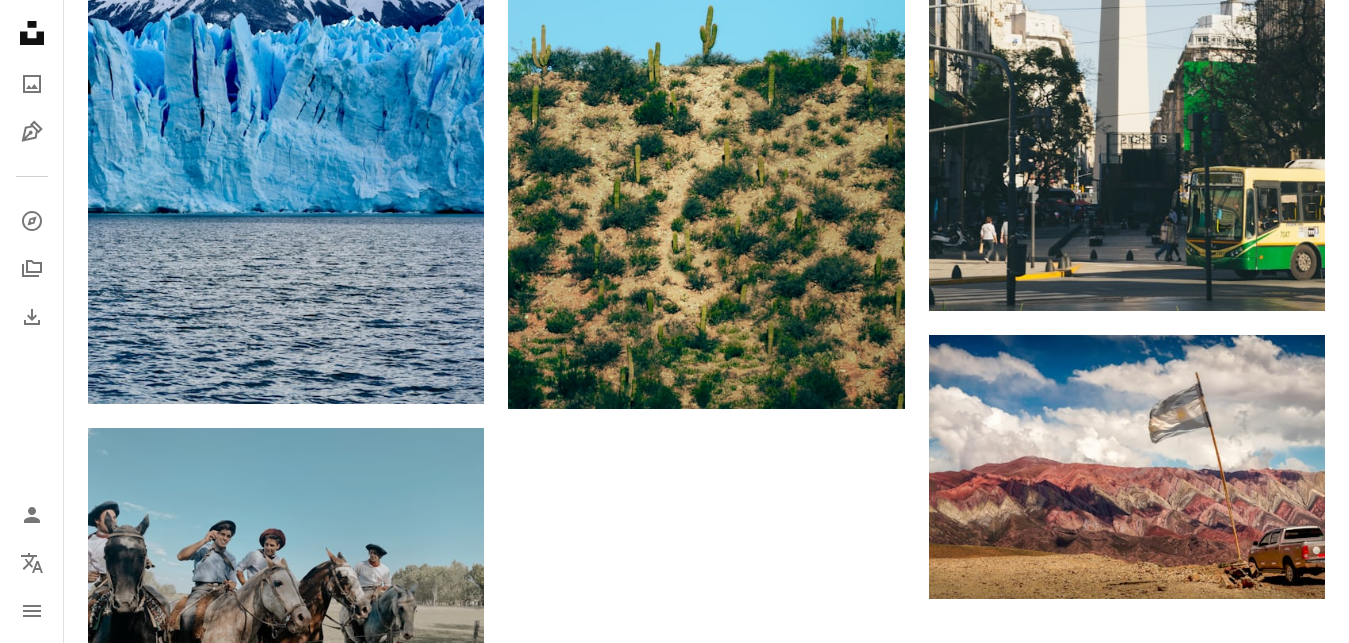 click on "Cargar más" at bounding box center (706, 805) 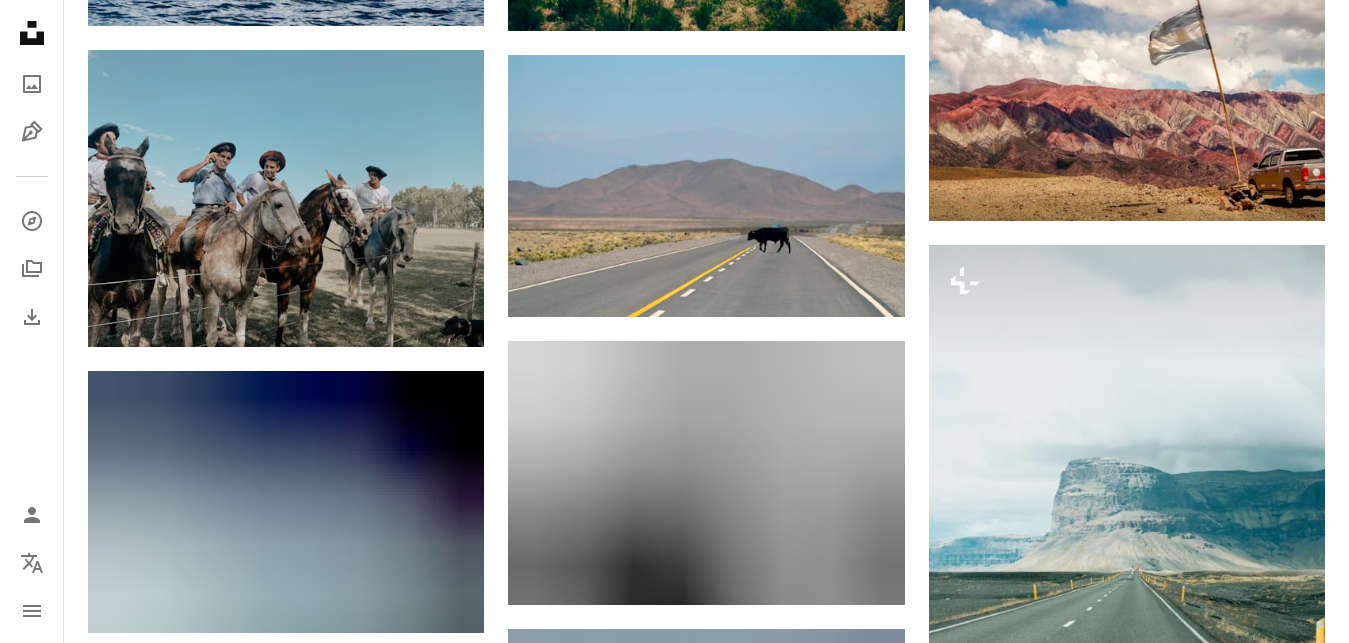 scroll, scrollTop: 5775, scrollLeft: 0, axis: vertical 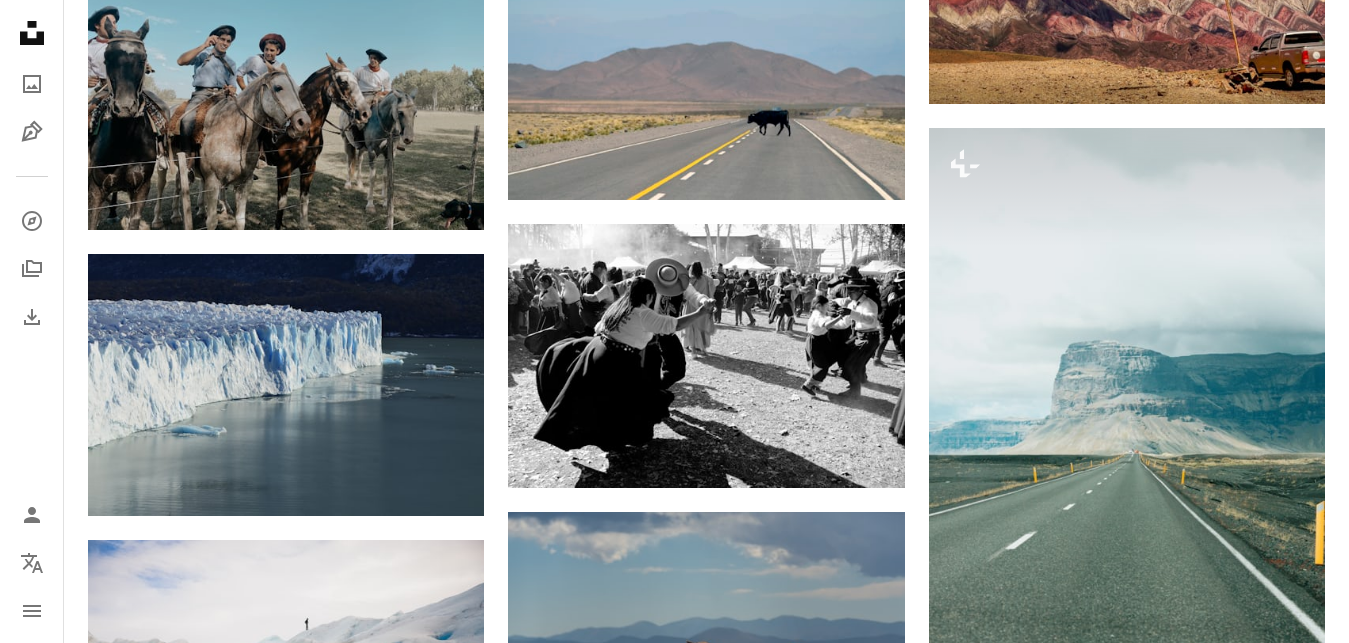 click at bounding box center (1127, 886) 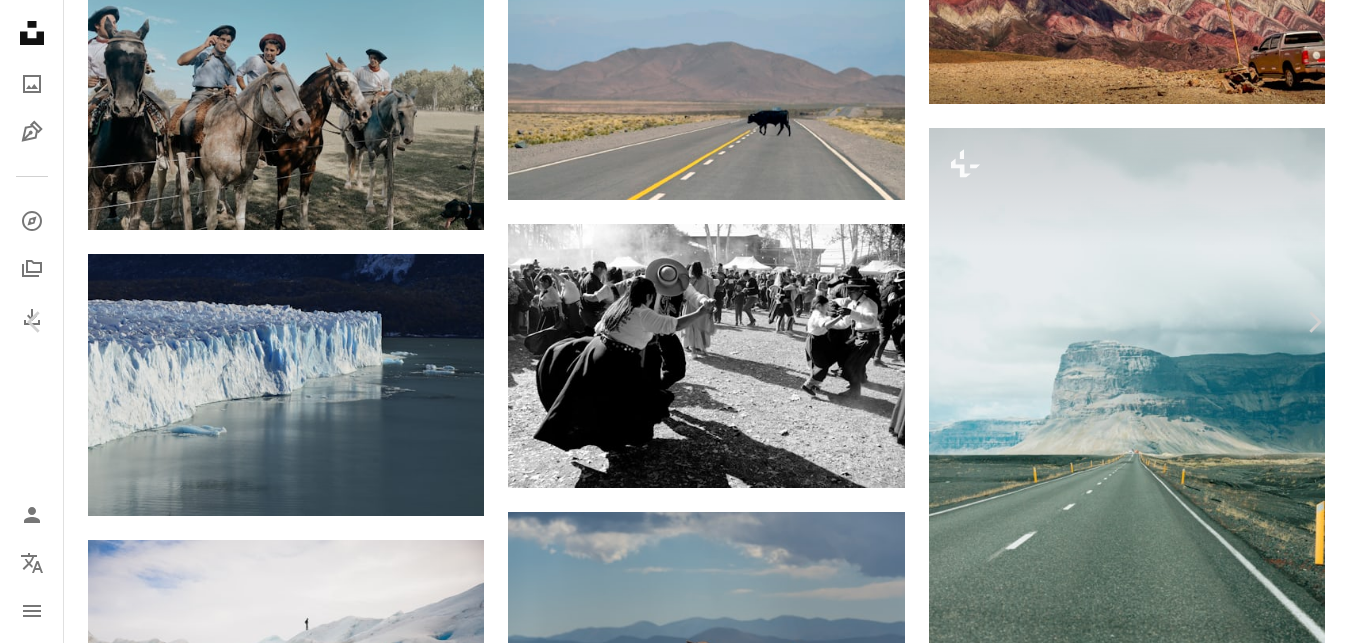 scroll, scrollTop: 603, scrollLeft: 0, axis: vertical 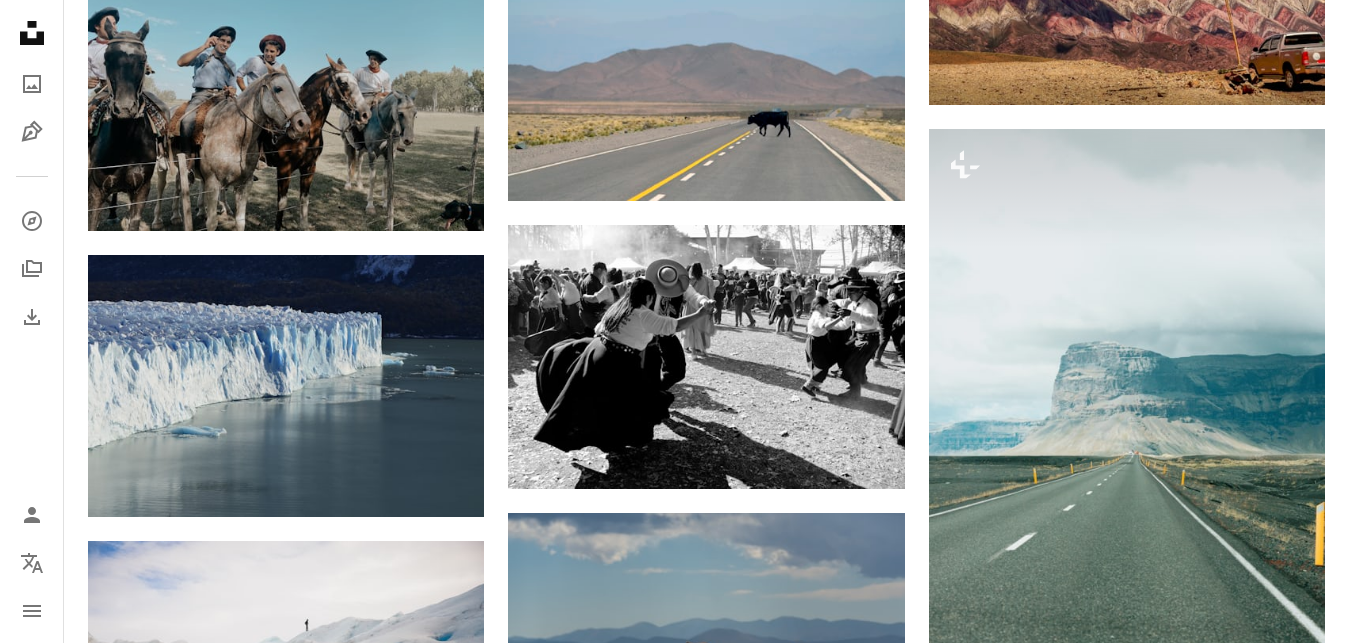 click at bounding box center [286, 961] 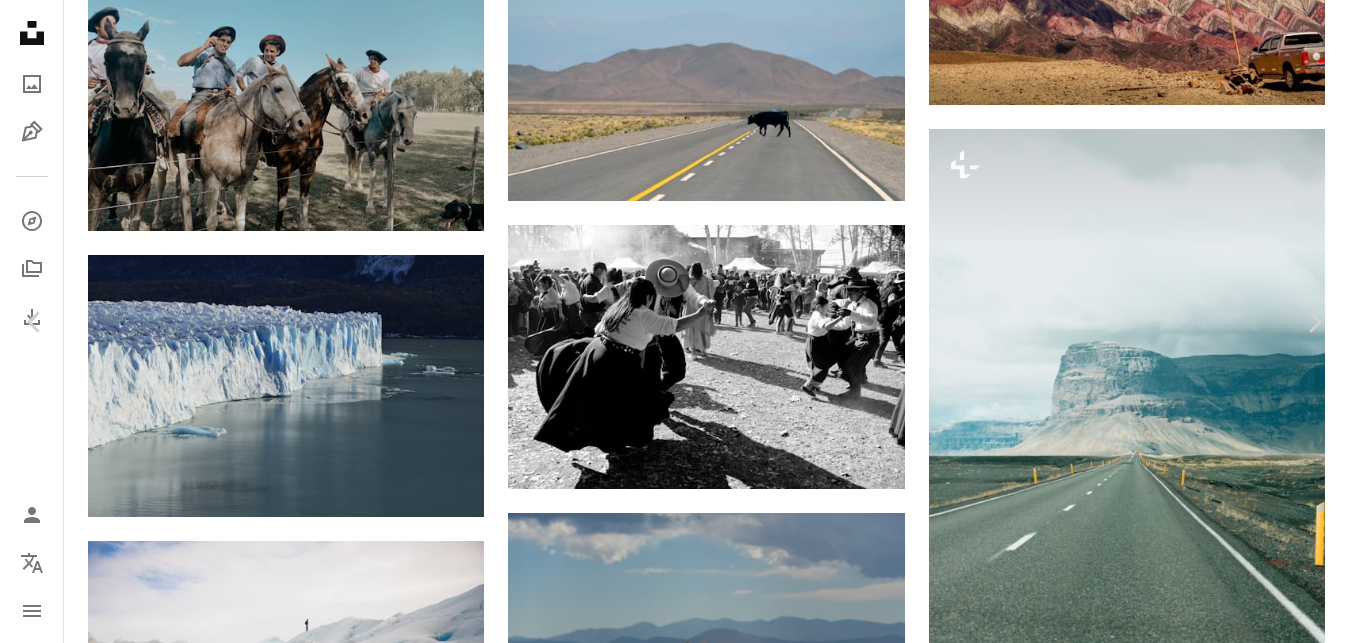 scroll, scrollTop: 28, scrollLeft: 0, axis: vertical 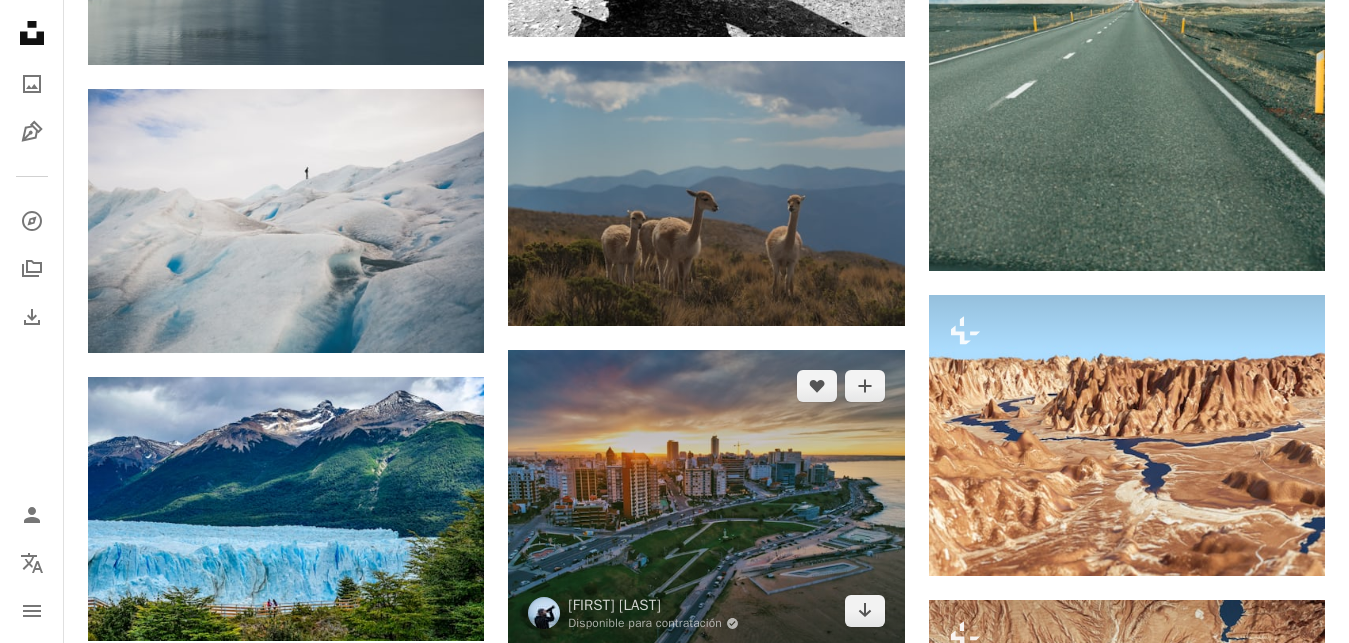 click at bounding box center (706, 498) 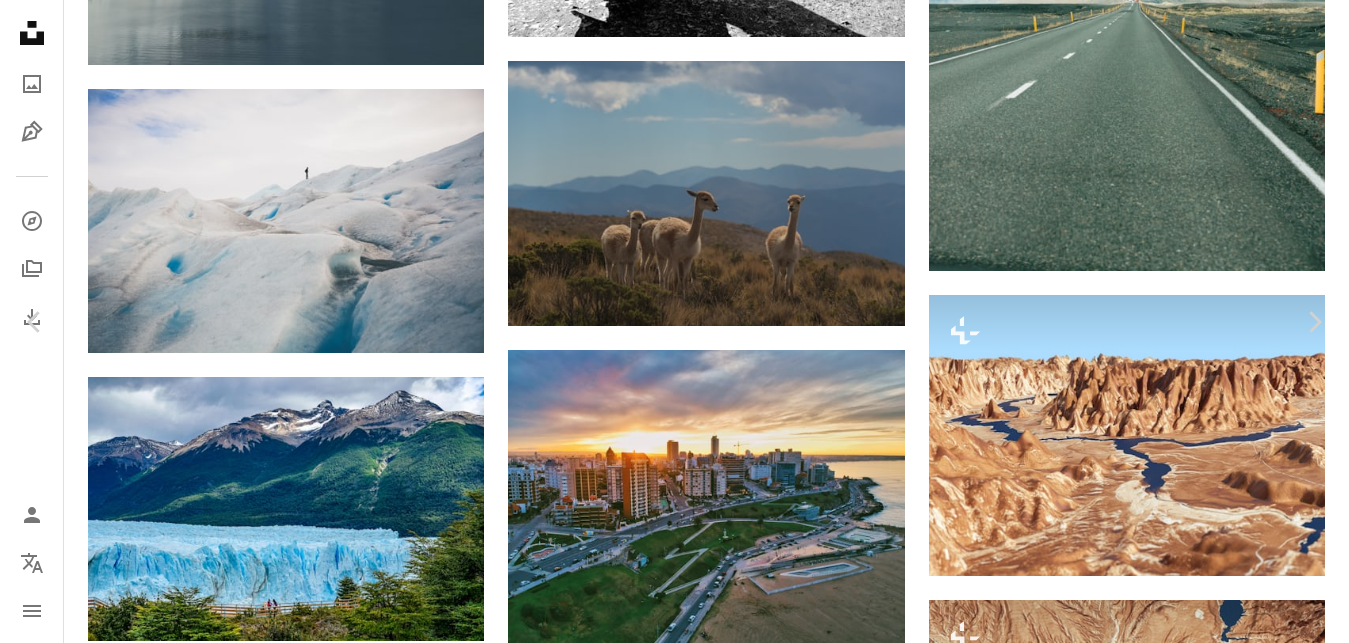 click on "Descargar gratis" at bounding box center [1143, 5948] 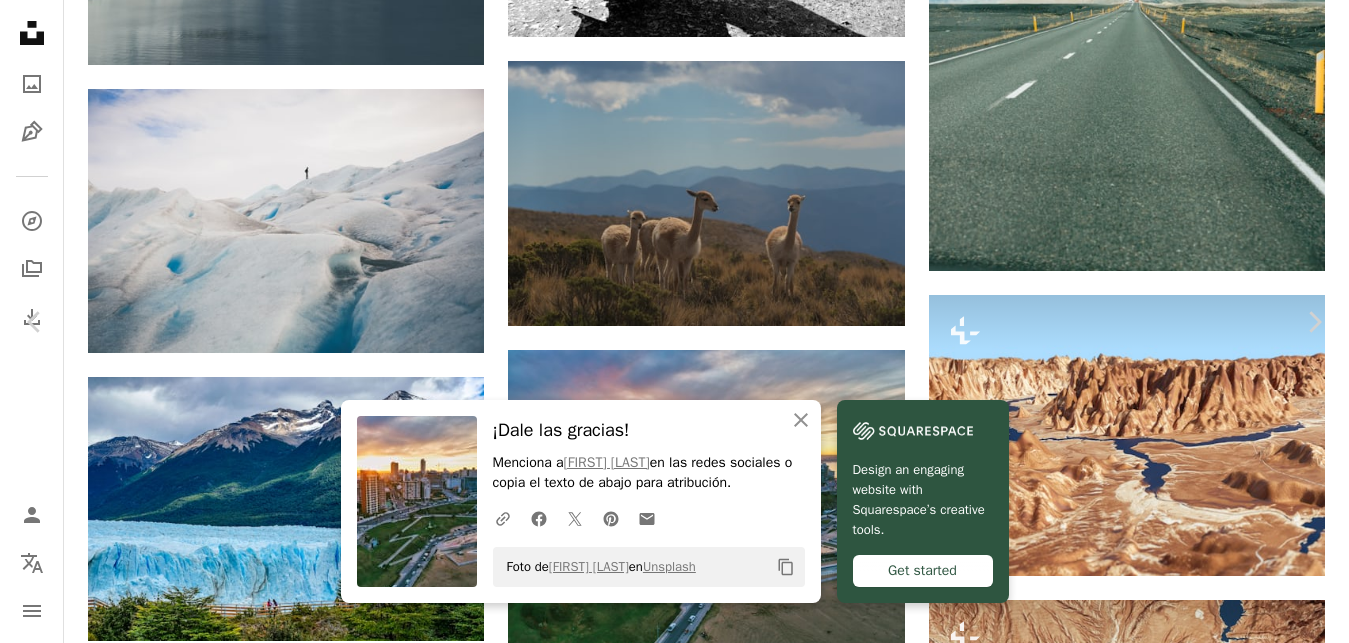 scroll, scrollTop: 319, scrollLeft: 0, axis: vertical 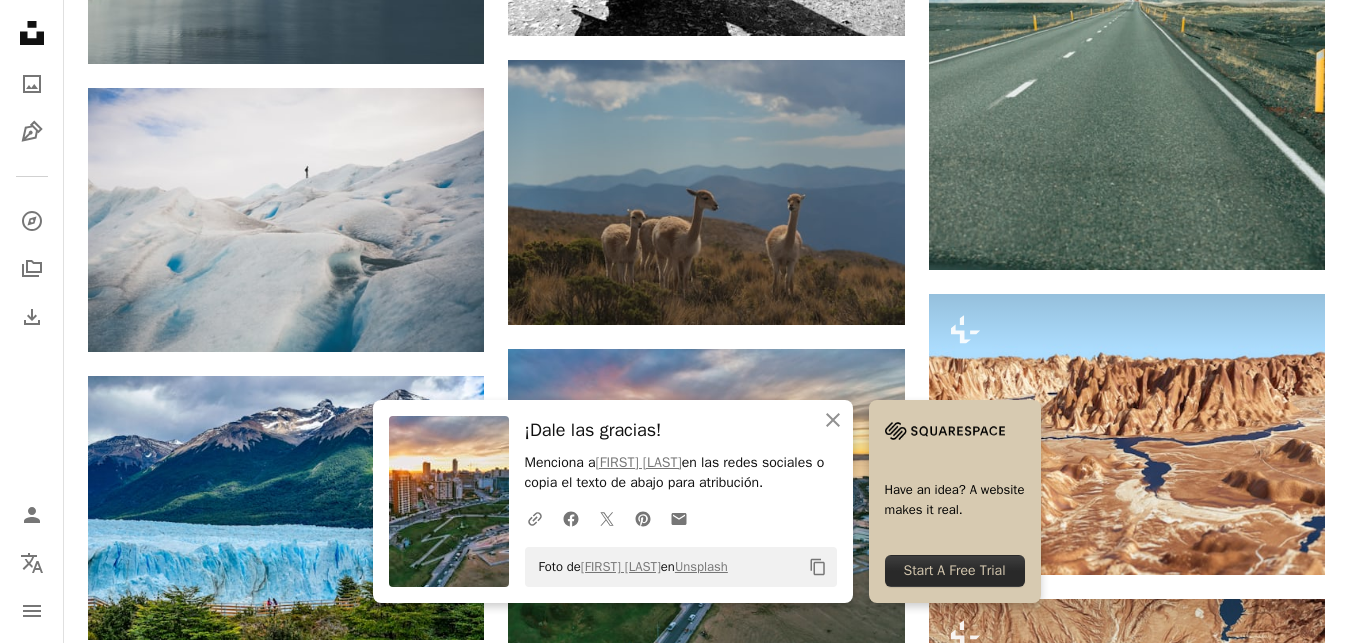 click at bounding box center [1127, 1127] 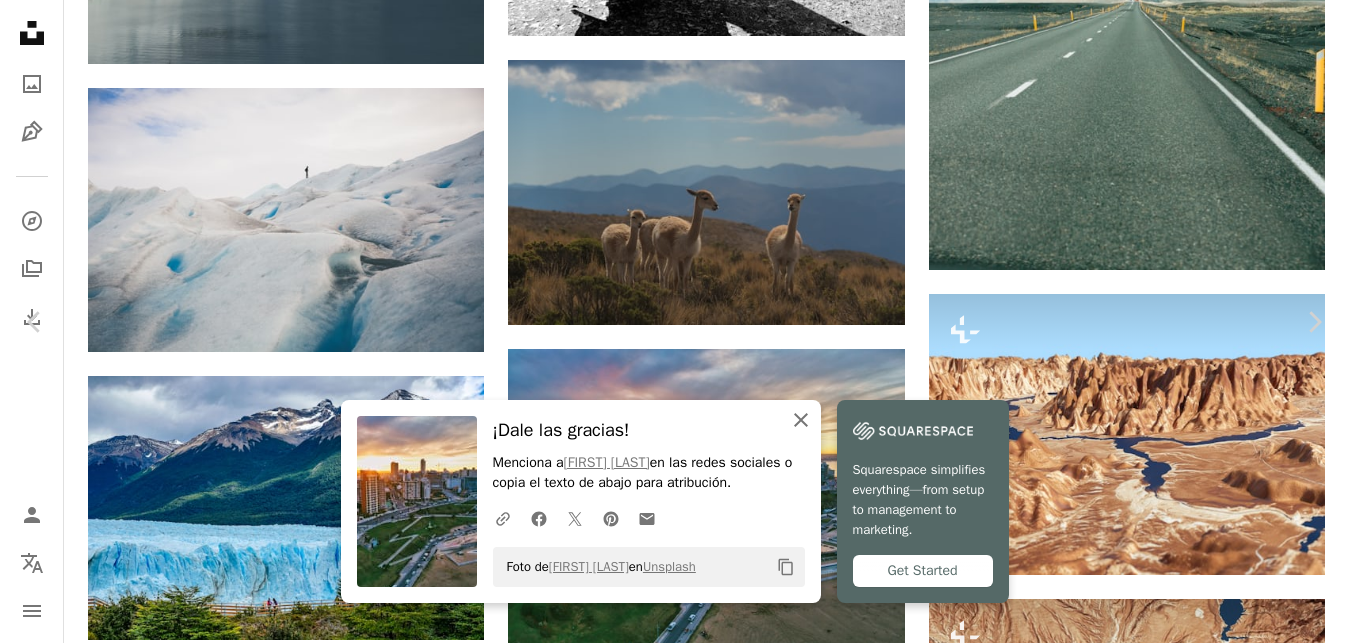 click 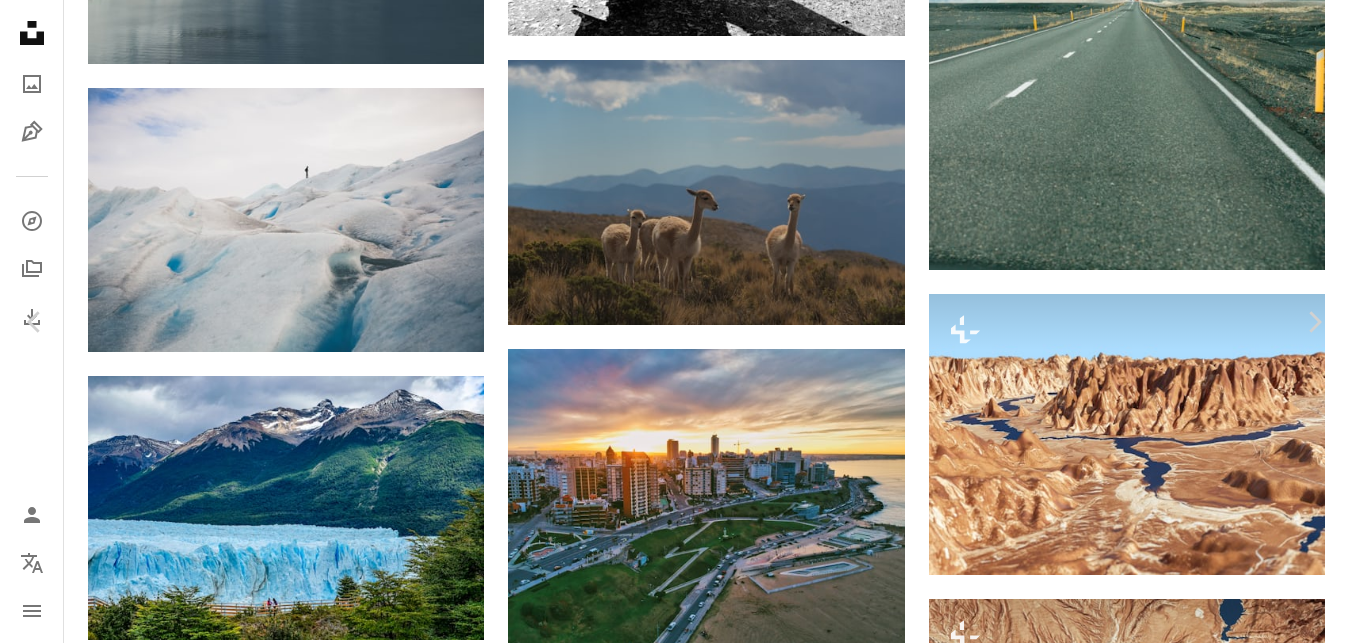 scroll, scrollTop: 212, scrollLeft: 0, axis: vertical 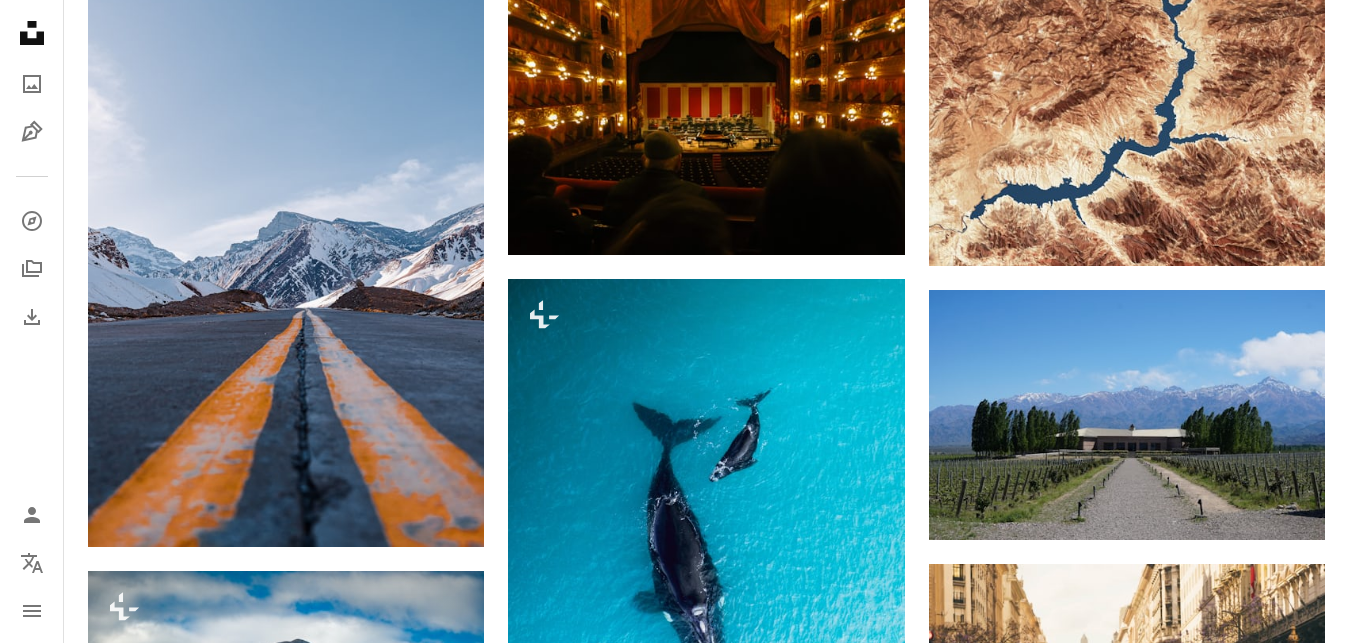 click at bounding box center (286, 991) 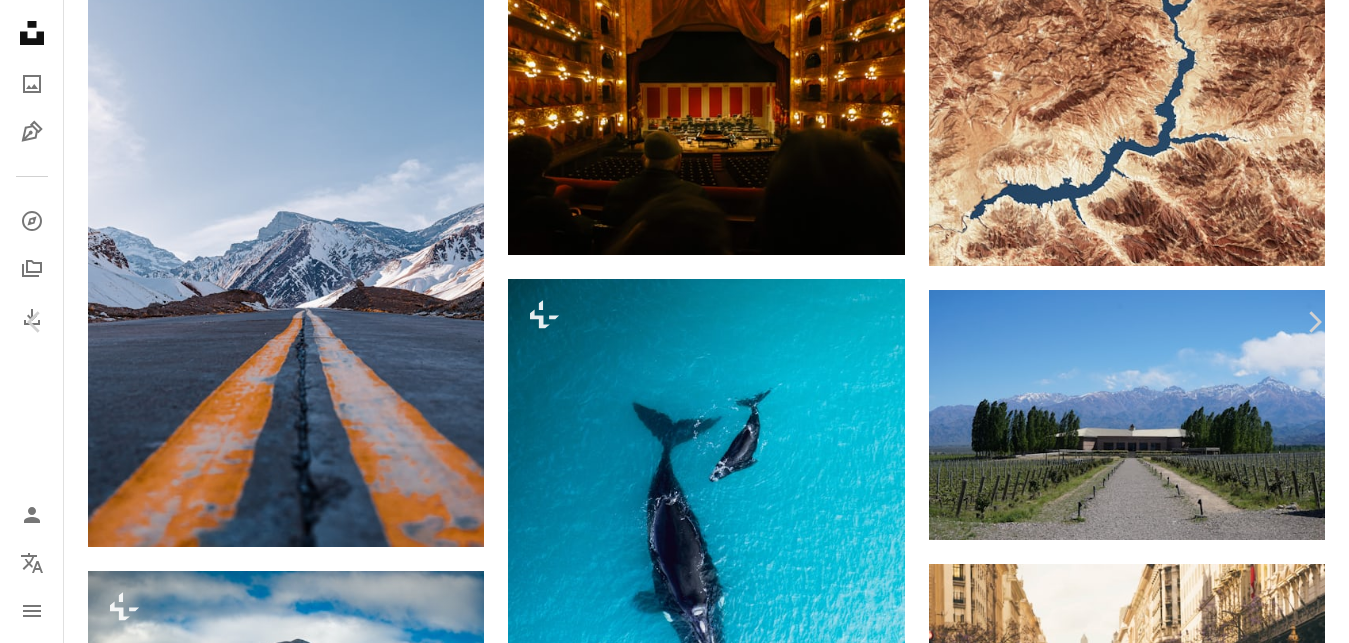 scroll, scrollTop: 300, scrollLeft: 0, axis: vertical 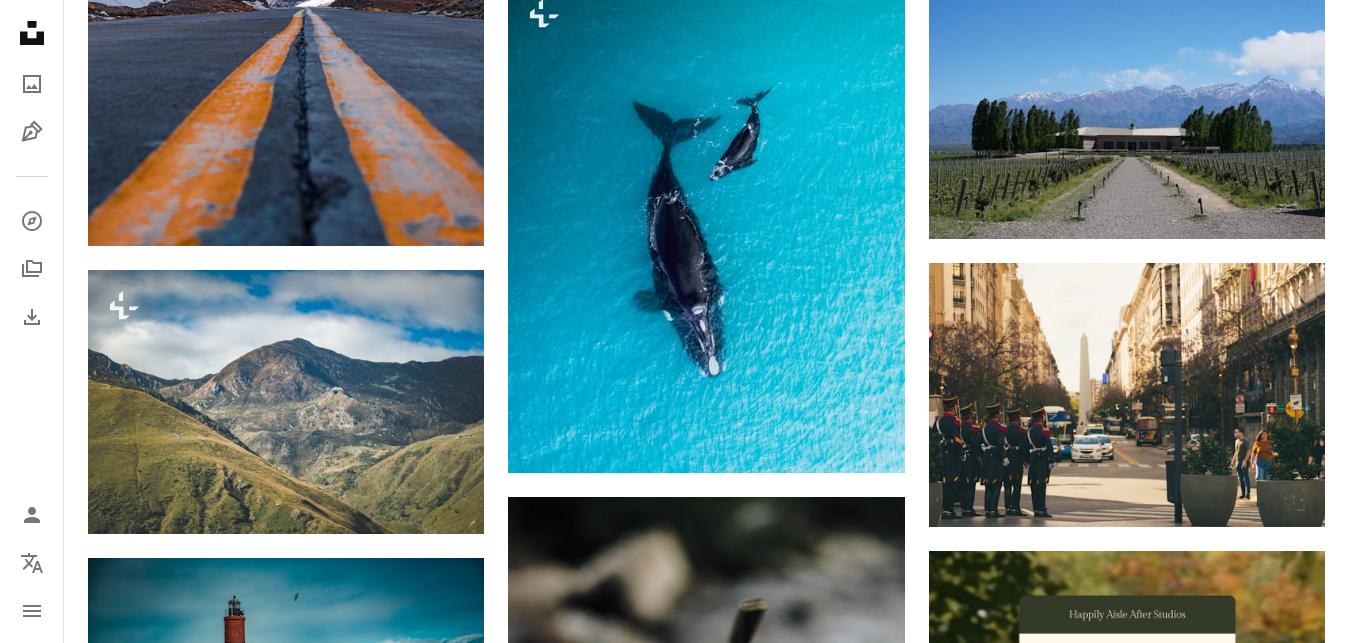 click at bounding box center (286, 978) 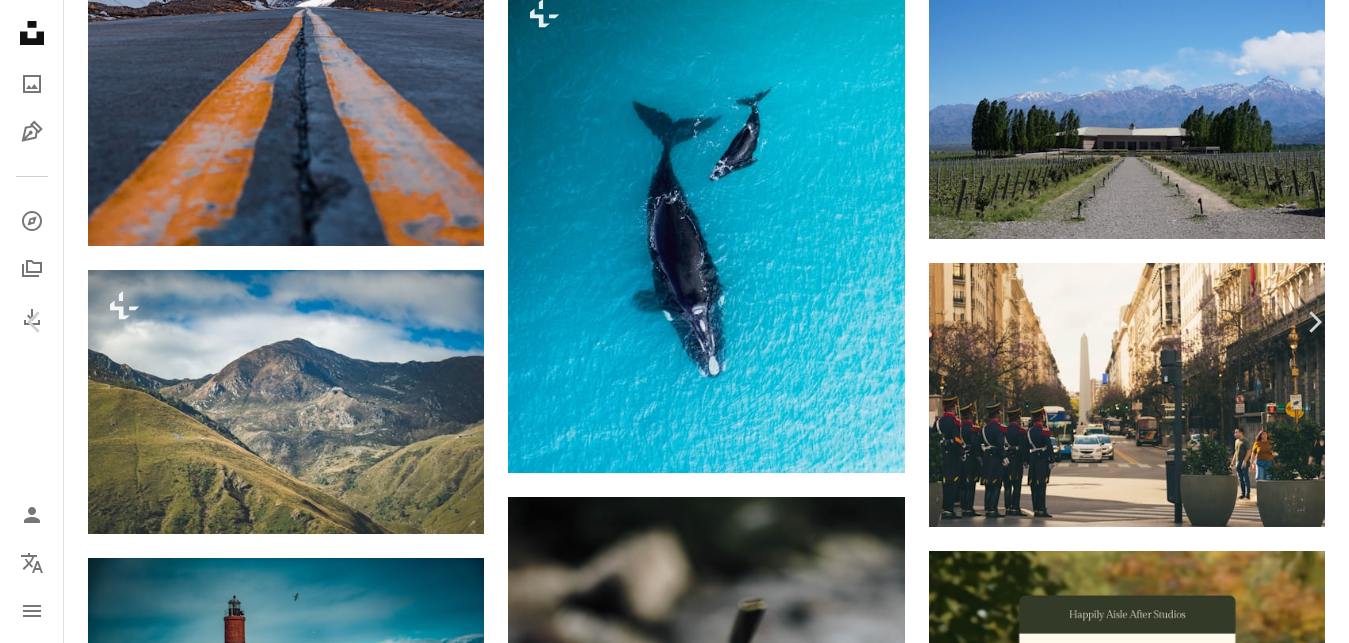 scroll, scrollTop: 114, scrollLeft: 0, axis: vertical 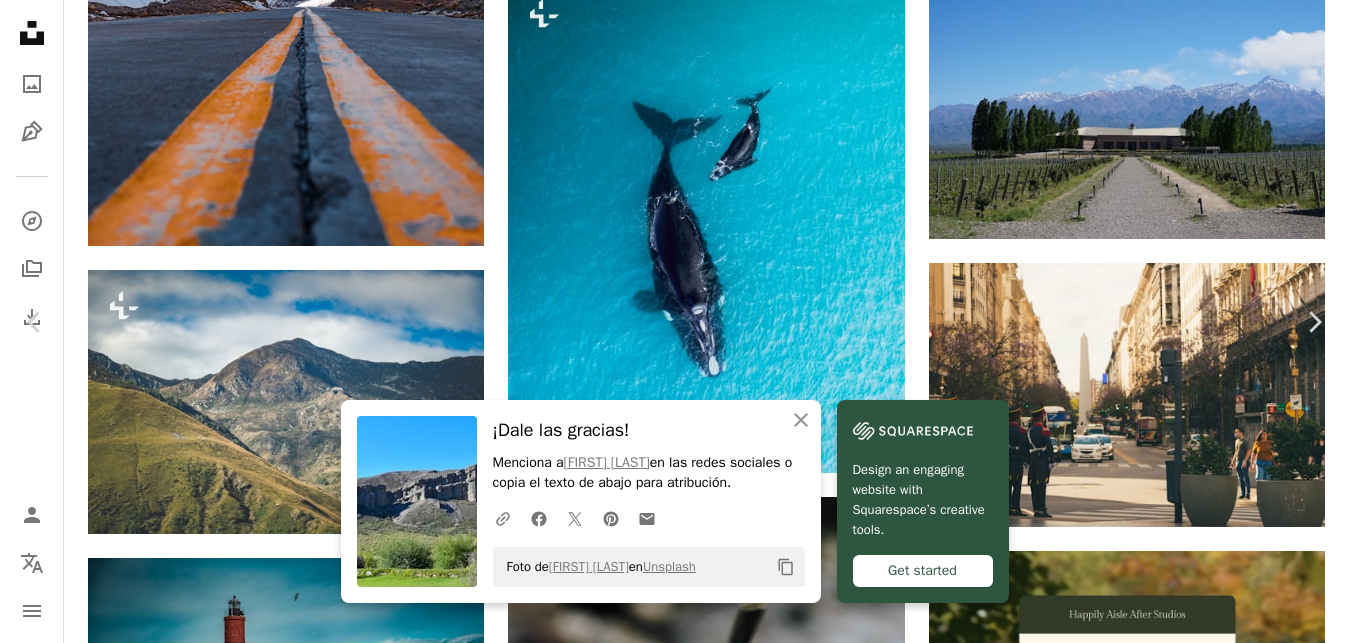 click on "An X shape Chevron left Chevron right An X shape Cerrar ¡Dale las gracias! Menciona a  [USERNAME]  en las redes sociales o copia el texto de abajo para atribución. A URL sharing icon (chains) Facebook icon X (formerly Twitter) icon Pinterest icon An envelope Foto de  [USERNAME]  en  Unsplash
Copy content Design an engaging website with Squarespace’s creative tools. Get started [USERNAME] noitax A heart A plus sign Descargar gratis Chevron down Zoom in Visualizaciones 174.968 Descargas 1070 A forward-right arrow Compartir Info icon Información More Actions A map marker A Castillos de Pincheira, Malargüe, Provincia de Mendoza, Argentina Calendar outlined Publicado el  24 de febrero de 2021 Camera NIKON CORPORATION, NIKON D5600 Safety Uso gratuito bajo la  Licencia Unsplash natural Antecedentes de la naturaleza Argentina Belleza natural edificio planta gris hierba paisaje campo al aire libre campo pradera acantilado búnker Fondos  |  Ver más en iStock  ↗ A heart A heart" at bounding box center (674, 5207) 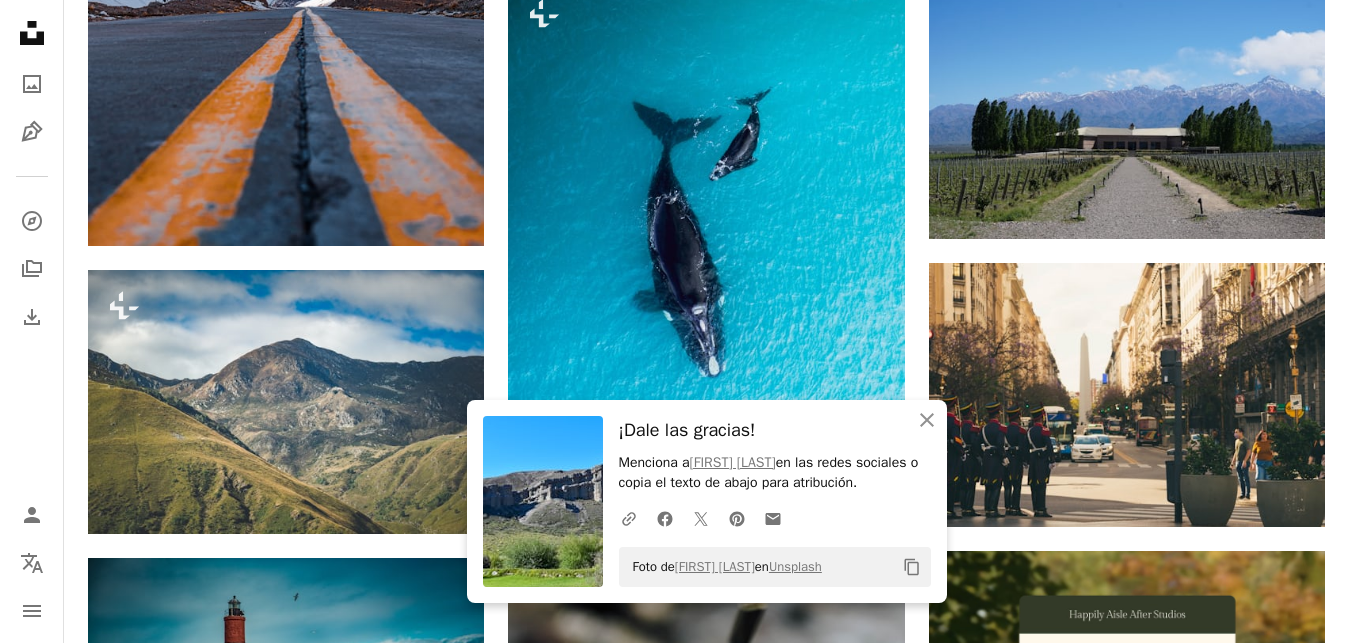 scroll, scrollTop: 7241, scrollLeft: 0, axis: vertical 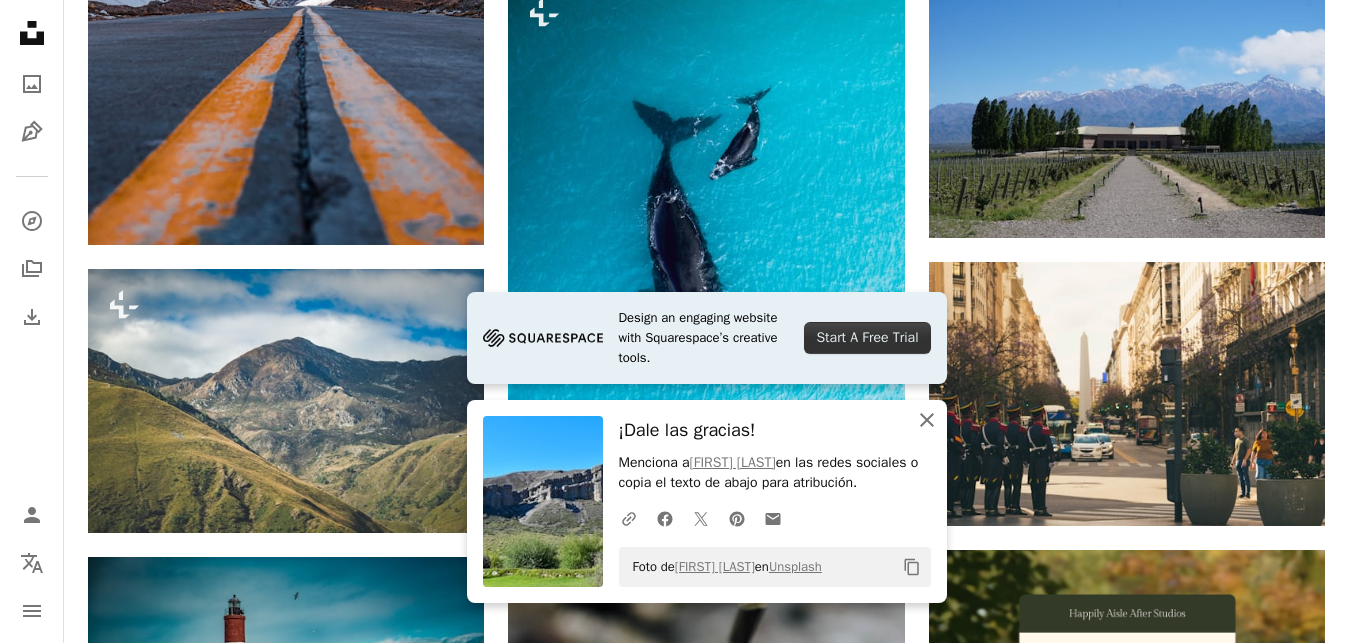 click on "An X shape" 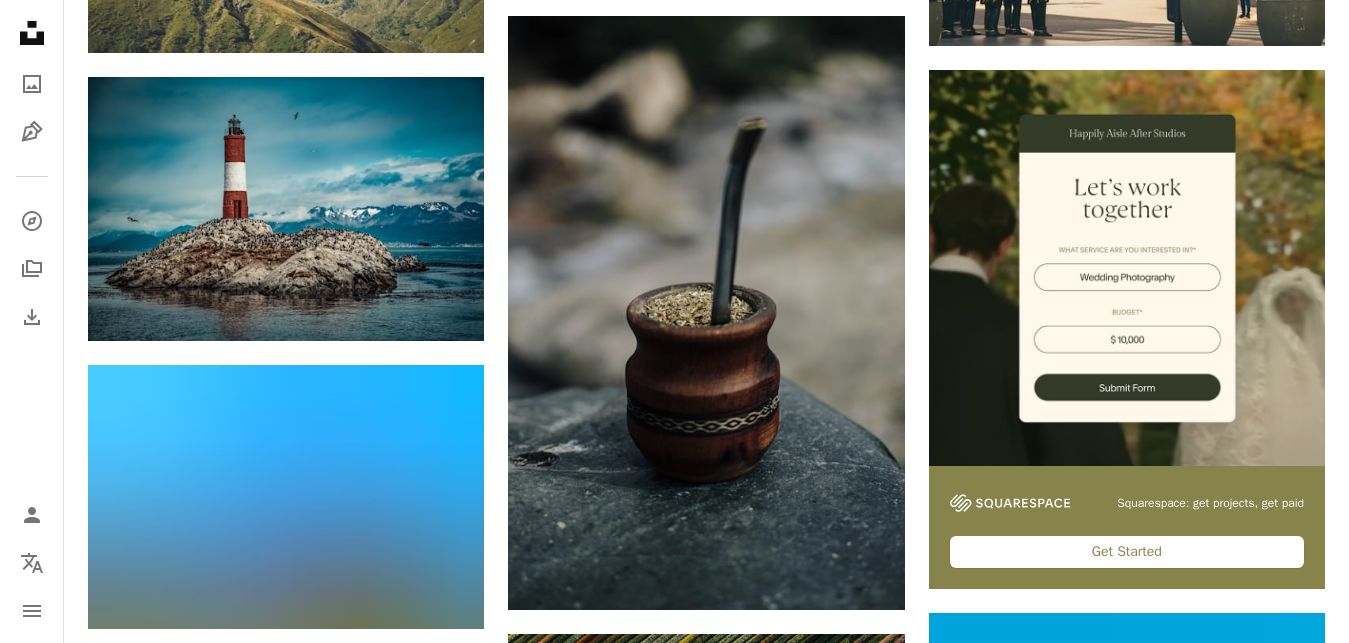 scroll, scrollTop: 7615, scrollLeft: 0, axis: vertical 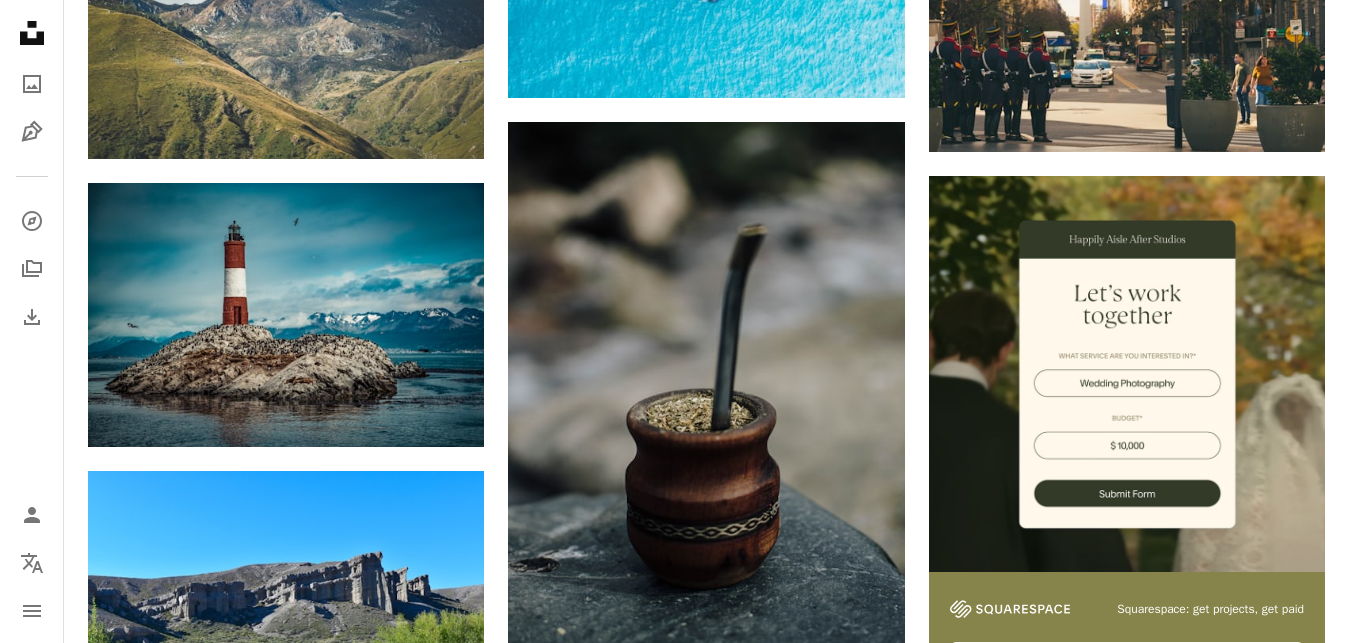 click at bounding box center [1127, 1469] 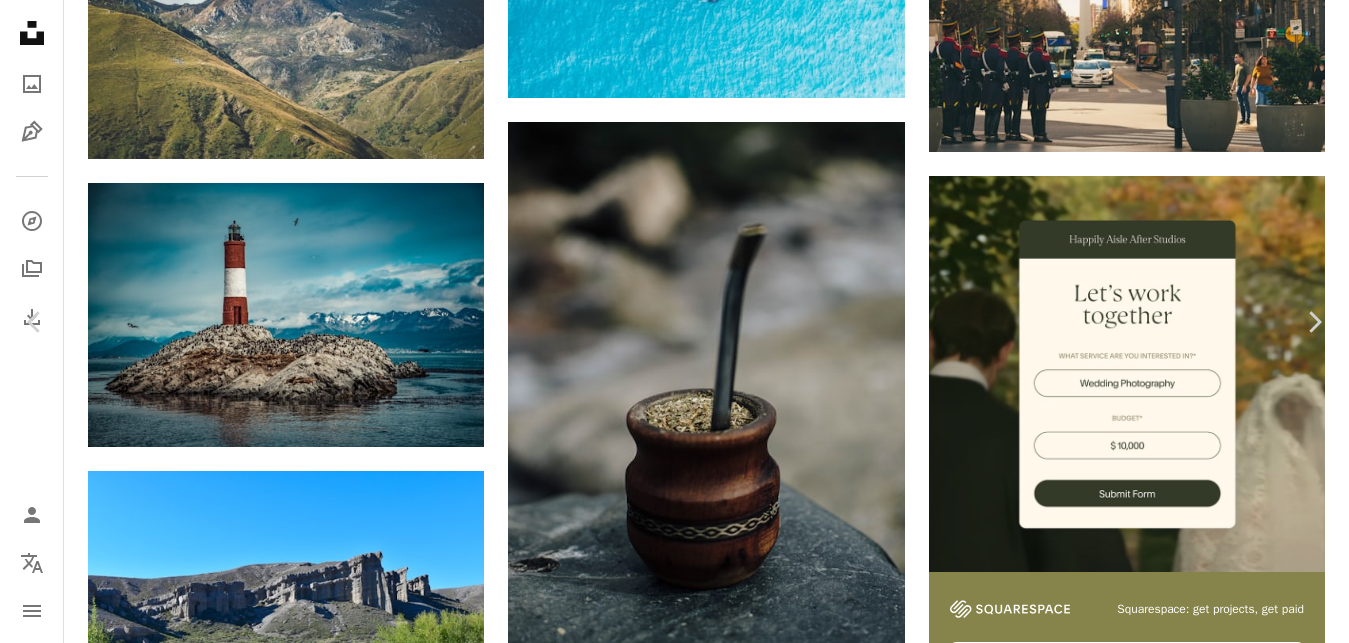 scroll, scrollTop: 114, scrollLeft: 0, axis: vertical 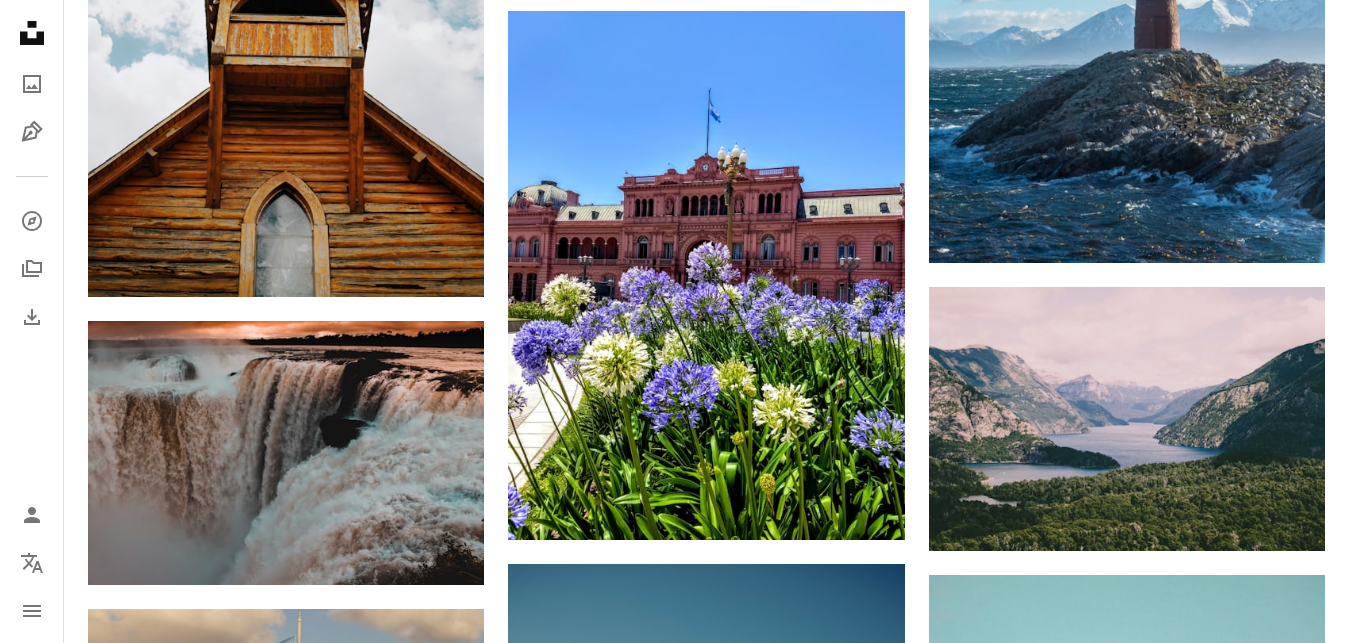 click at bounding box center [286, 1029] 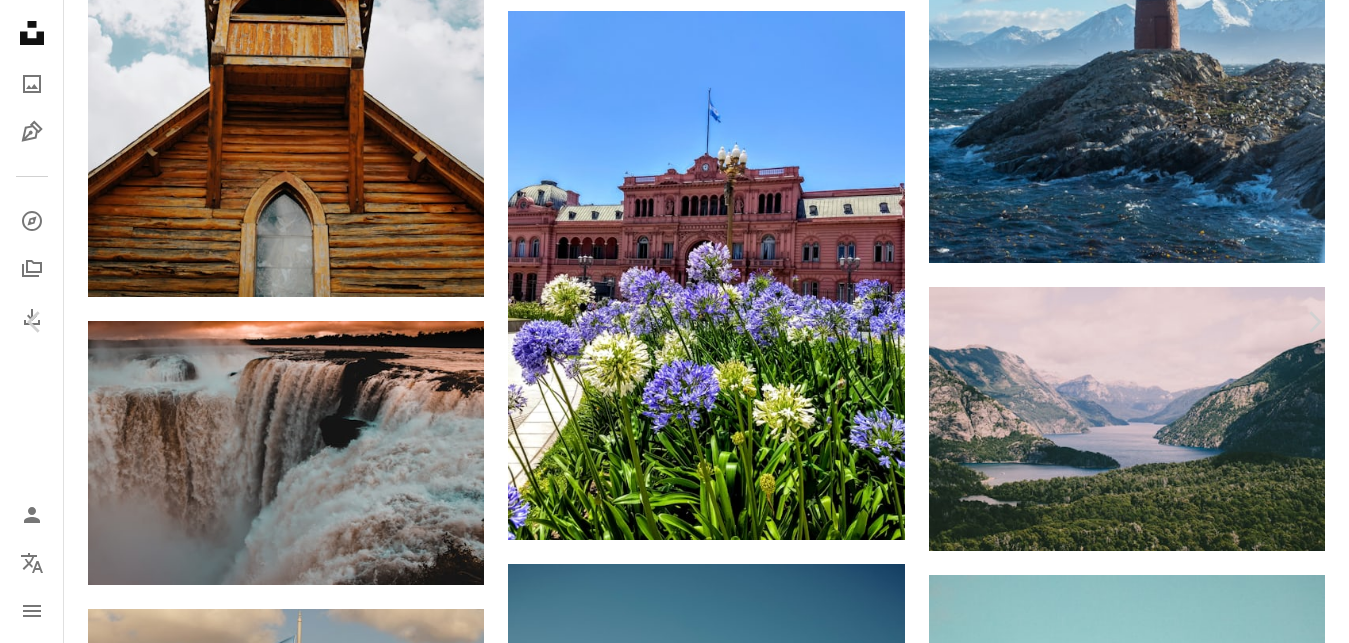 scroll, scrollTop: 250, scrollLeft: 0, axis: vertical 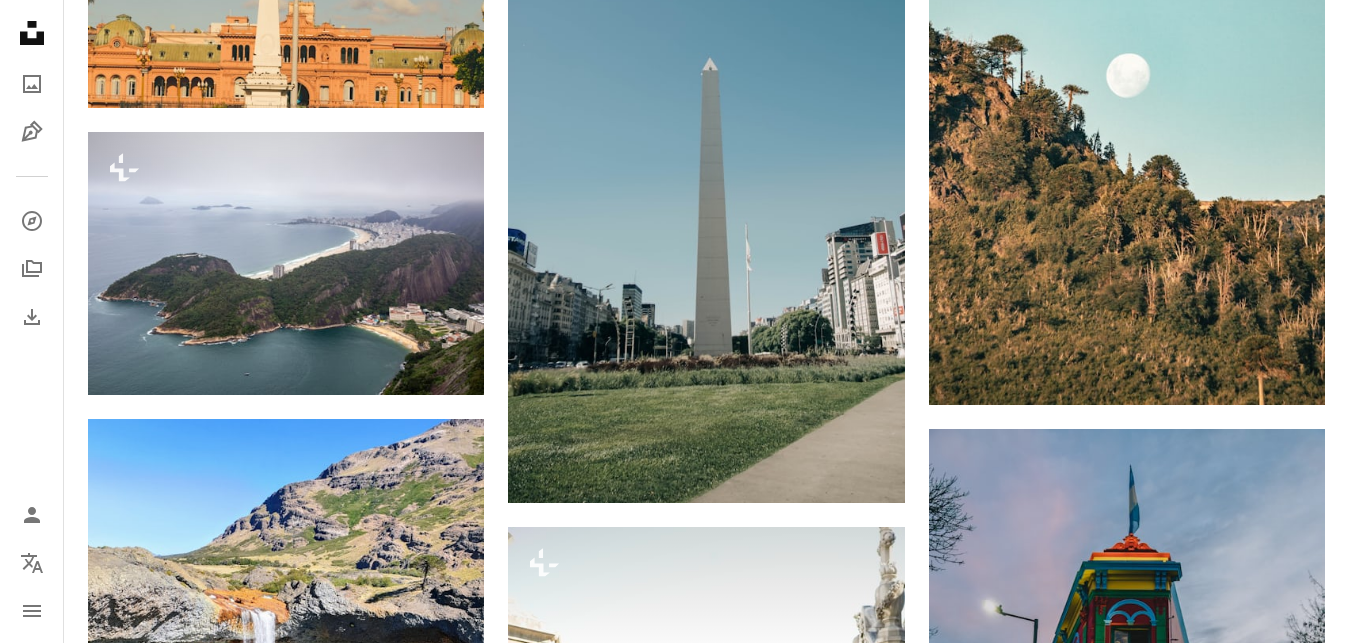 click at bounding box center [1127, 1426] 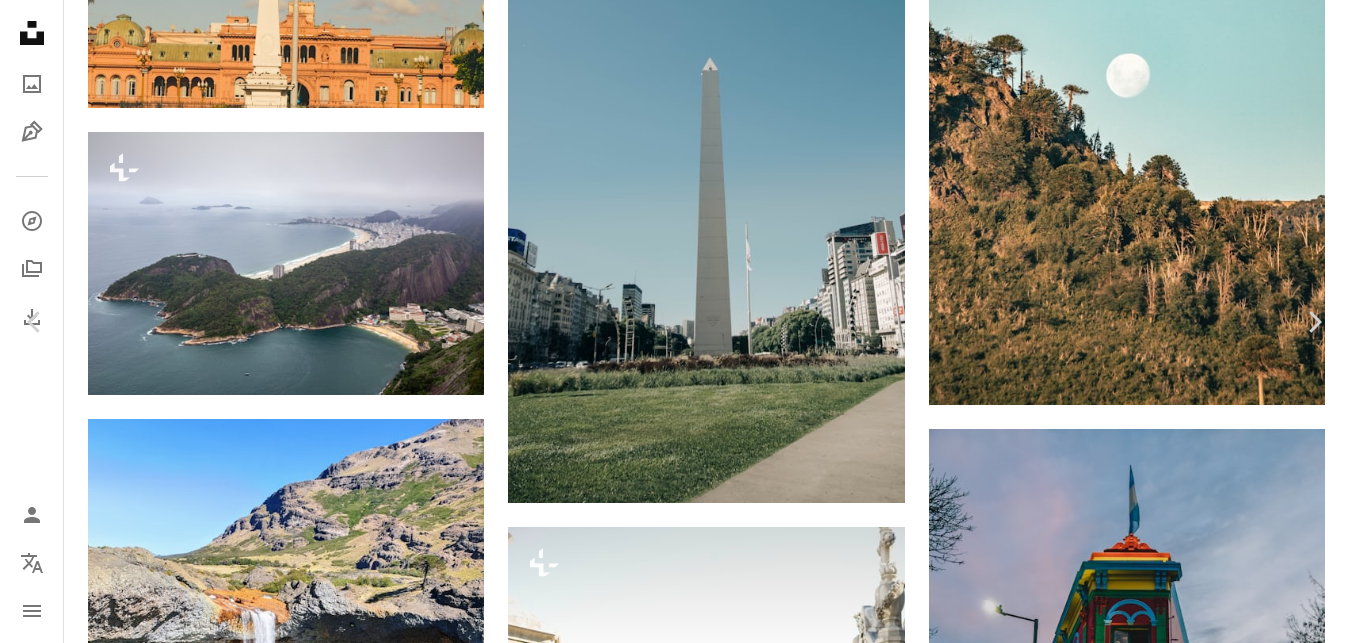 scroll, scrollTop: 95, scrollLeft: 0, axis: vertical 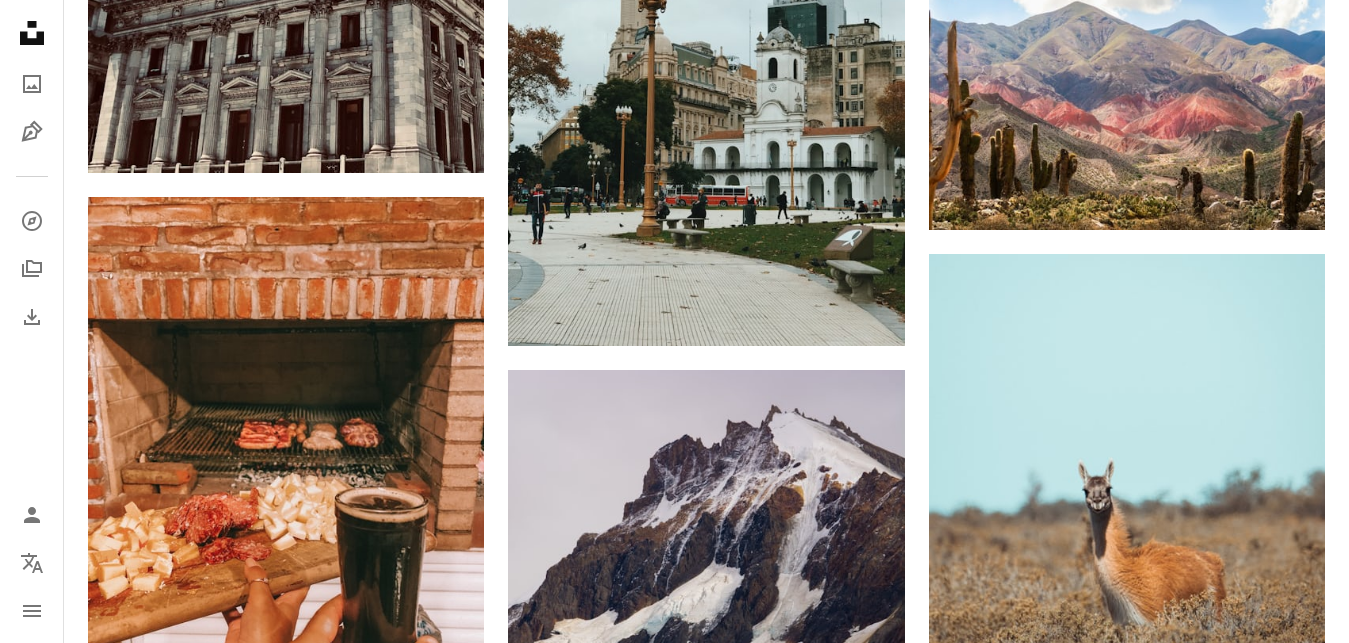 click at bounding box center (1127, 1791) 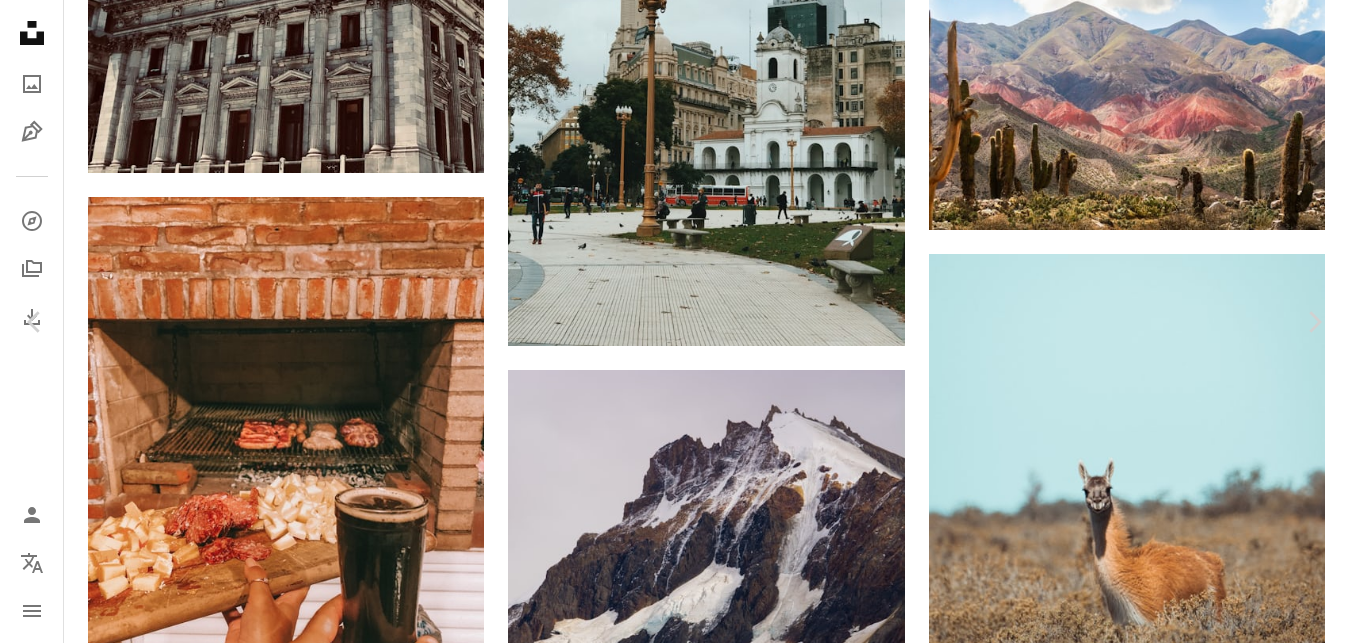 scroll, scrollTop: 0, scrollLeft: 0, axis: both 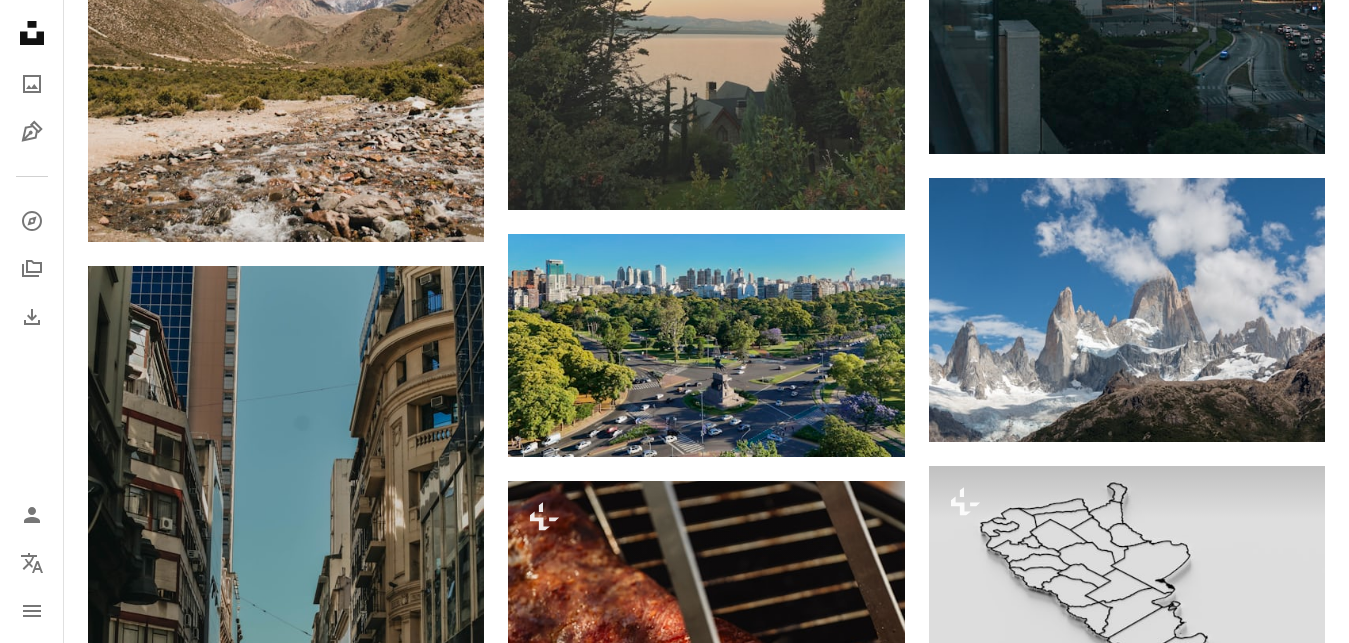 click at bounding box center (286, 1127) 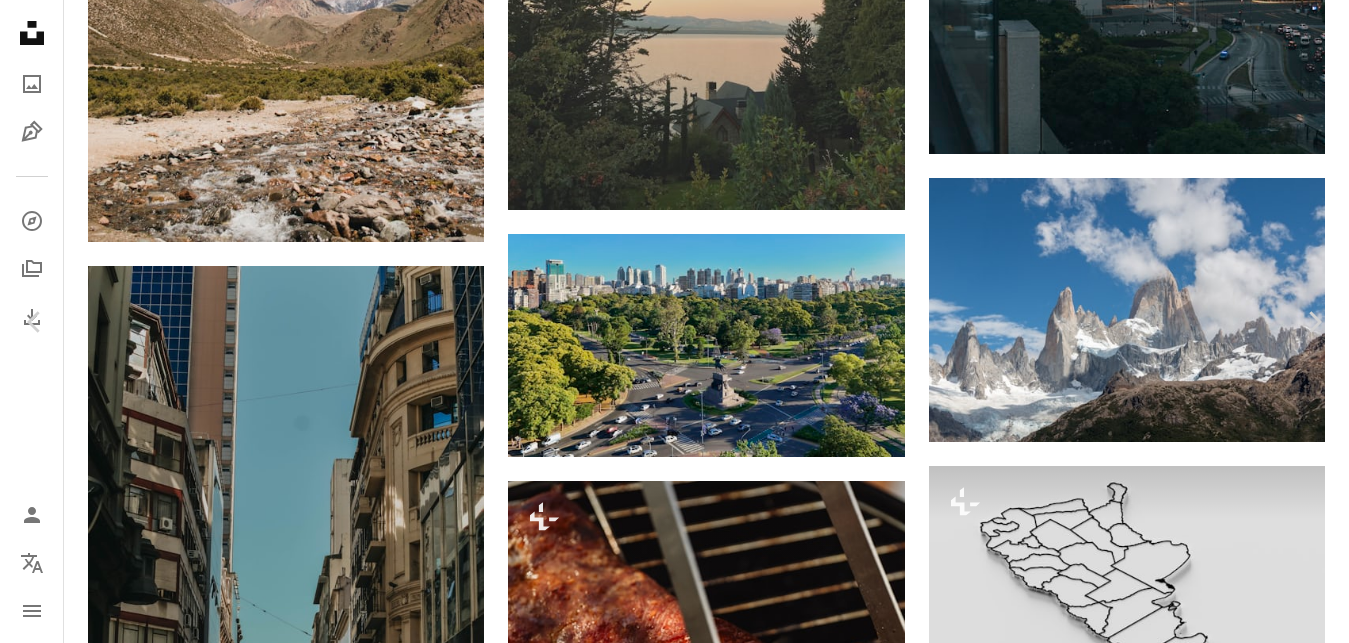 scroll, scrollTop: 75, scrollLeft: 0, axis: vertical 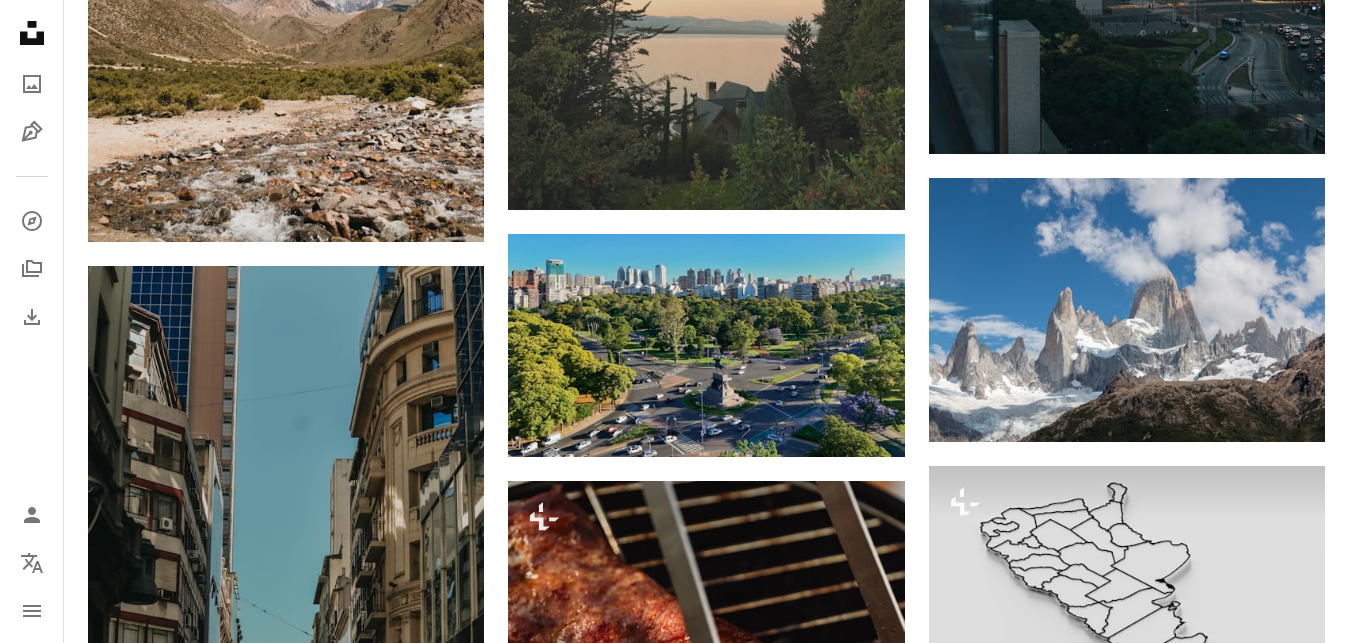 click at bounding box center (1127, 1689) 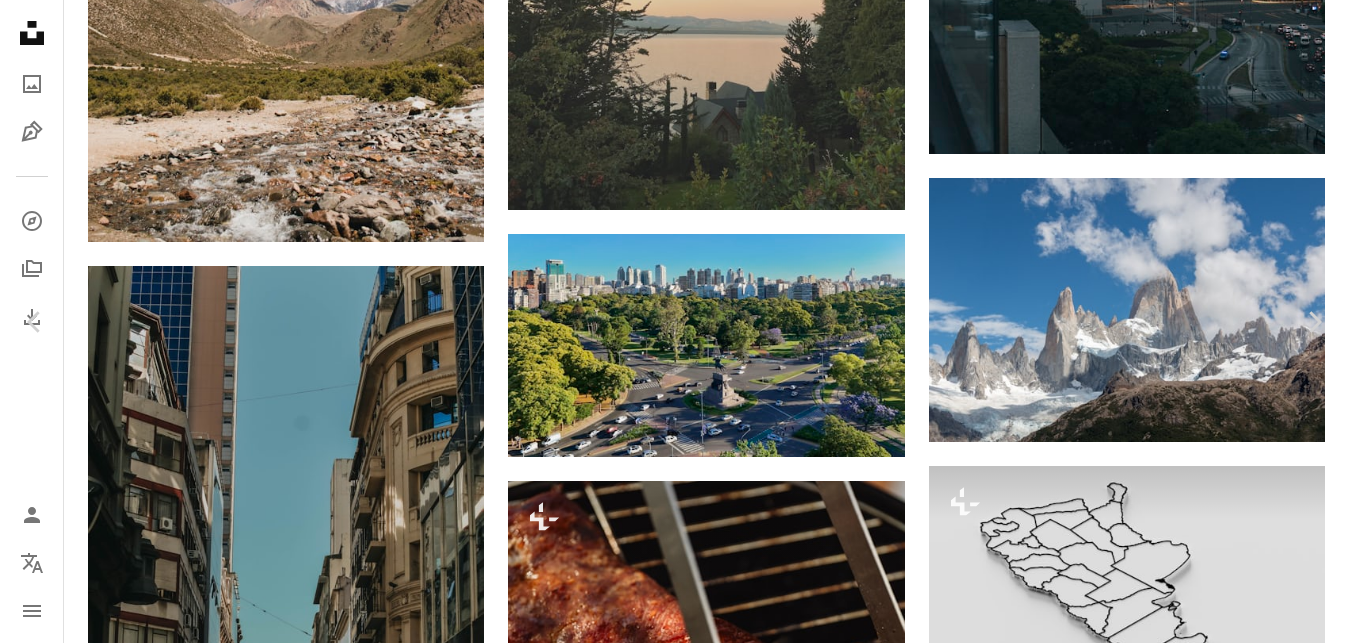 scroll, scrollTop: 1489, scrollLeft: 0, axis: vertical 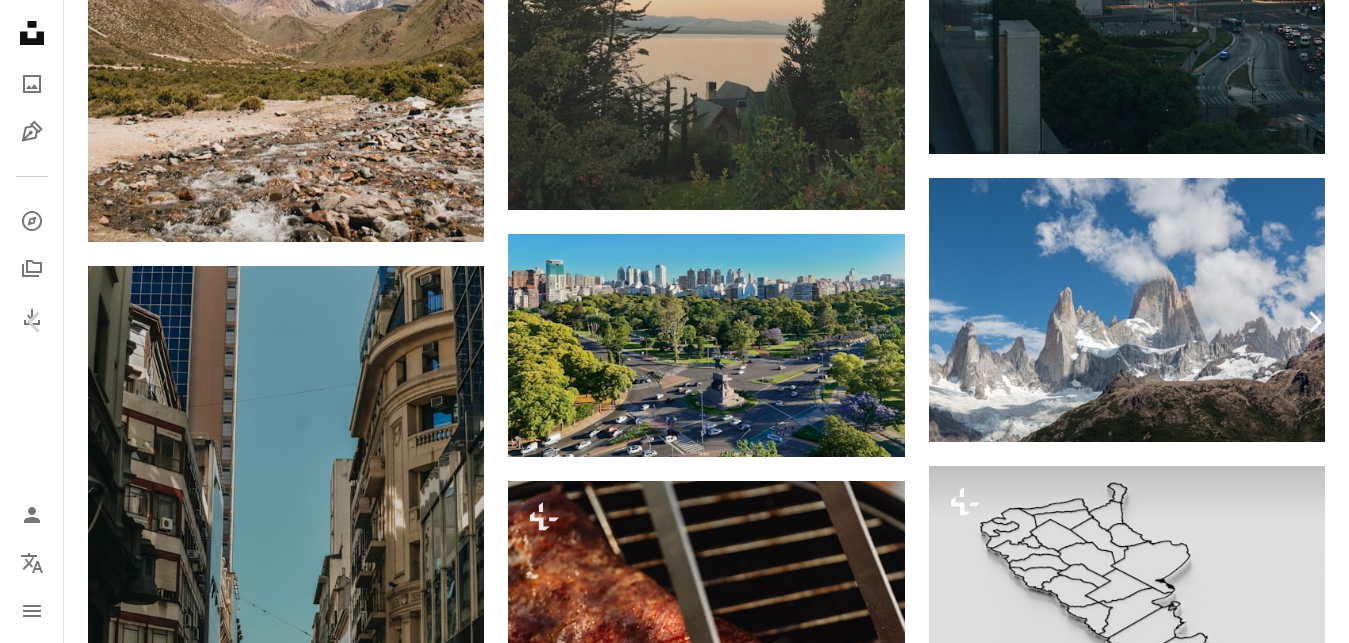 click on "Chevron right" at bounding box center [1314, 322] 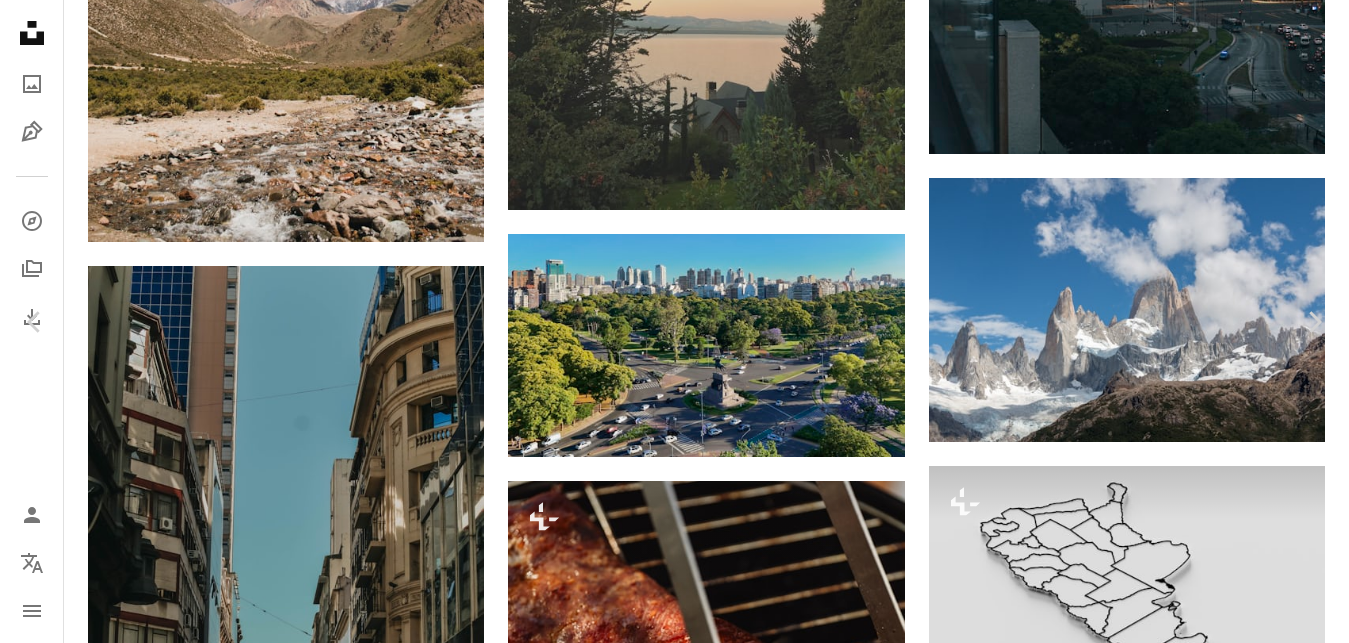 click on "An X shape Chevron left Chevron right Bruno De Regge brunoderegge A heart A plus sign Descargar gratis Chevron down Zoom in Visualizaciones 589.378 Descargas 5786 A forward-right arrow Compartir Info icon Información More Actions A map marker Fitz Roy, El Chalten, Argentina Calendar outlined Publicado el  30 de enero de 2019 Camera FUJIFILM, X-T1 Safety Uso gratuito bajo la  Licencia Unsplash camino América Argentina viaje Patagonia épico Andes Sur medio Fitzroy azul carretera asfalto autopista asfalto Fitz Roy El Chaltén Imágenes gratuitas Explora imágenes premium relacionadas en iStock  |  Ahorra un 20 % con el código UNSPLASH20 Ver más en iStock  ↗ Imágenes relacionadas A heart A plus sign Ana Viegas Arrow pointing down Plus sign for Unsplash+ A heart A plus sign Mohammad Alizade Para  Unsplash+ A lock Descargar Plus sign for Unsplash+ A heart A plus sign Joe Eitzen Para  Unsplash+ A lock Descargar A heart A plus sign Chris Winchester Disponible para contratación A checkmark inside of a circle" at bounding box center (674, 4719) 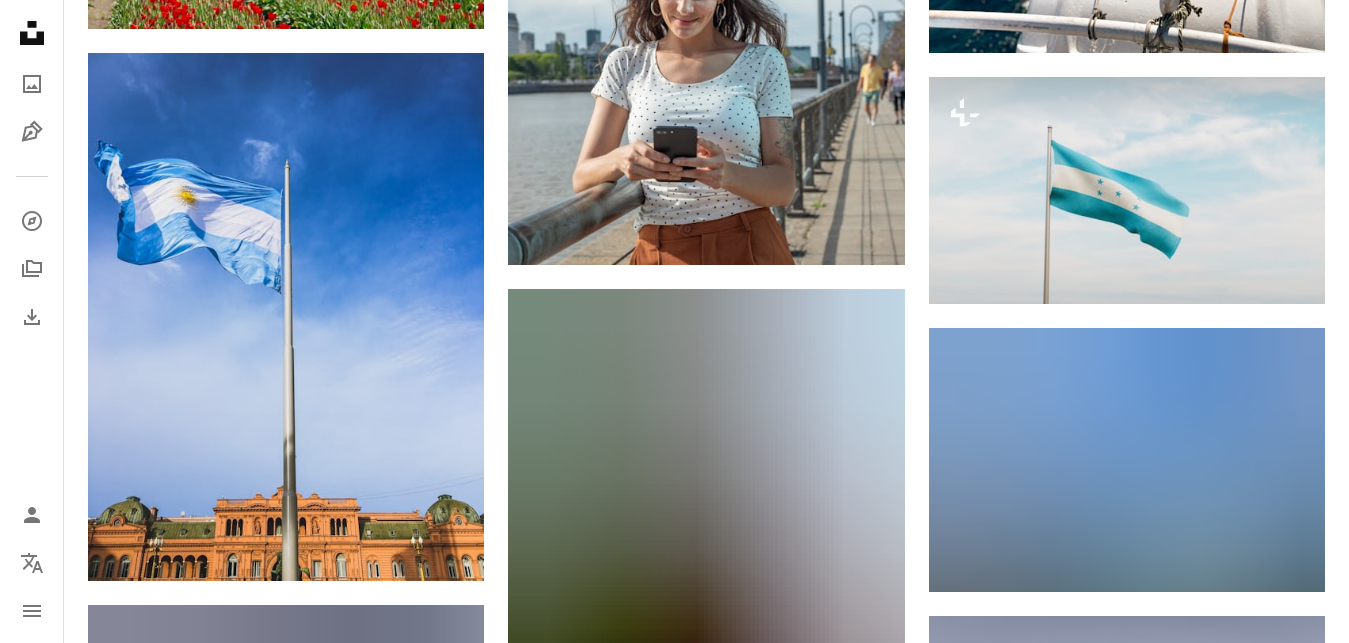 scroll, scrollTop: 14947, scrollLeft: 0, axis: vertical 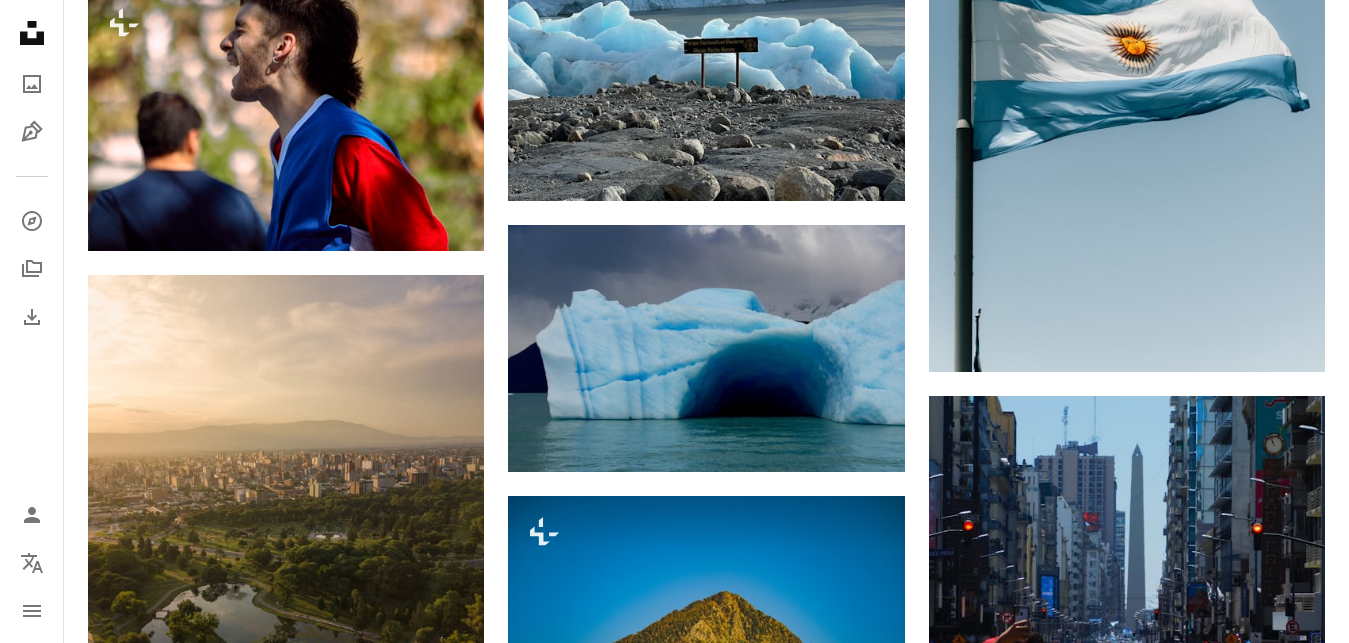 click at bounding box center [286, 960] 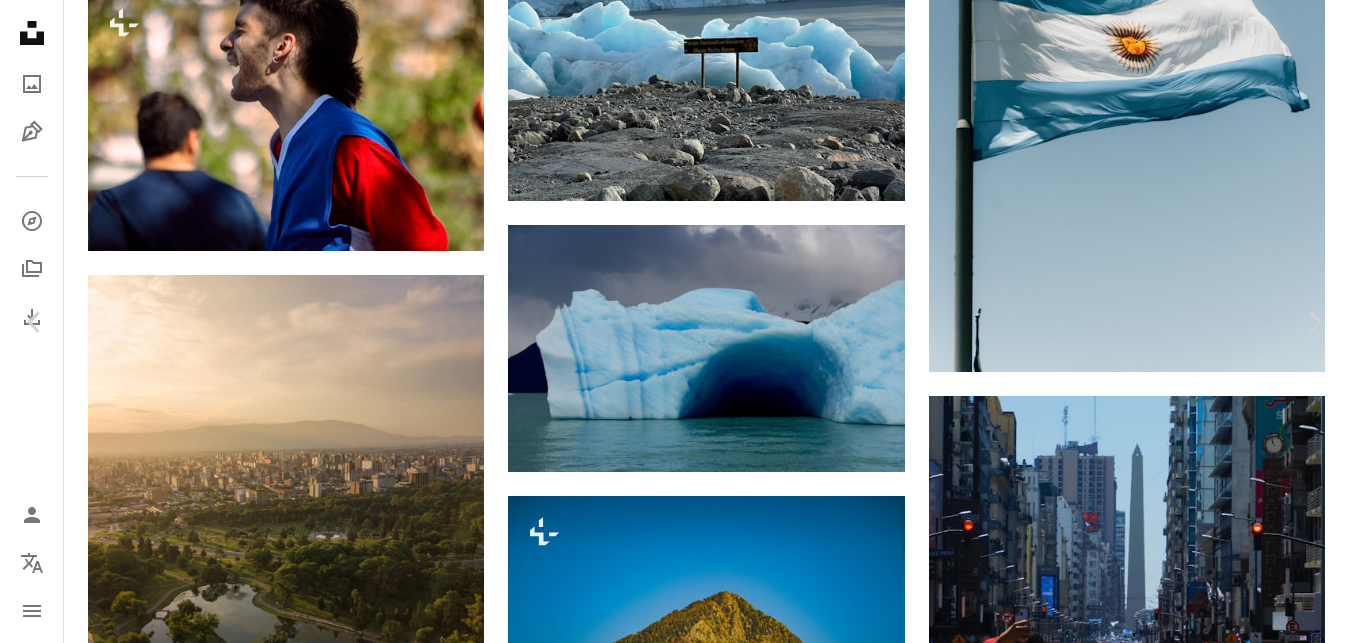 scroll, scrollTop: 51, scrollLeft: 0, axis: vertical 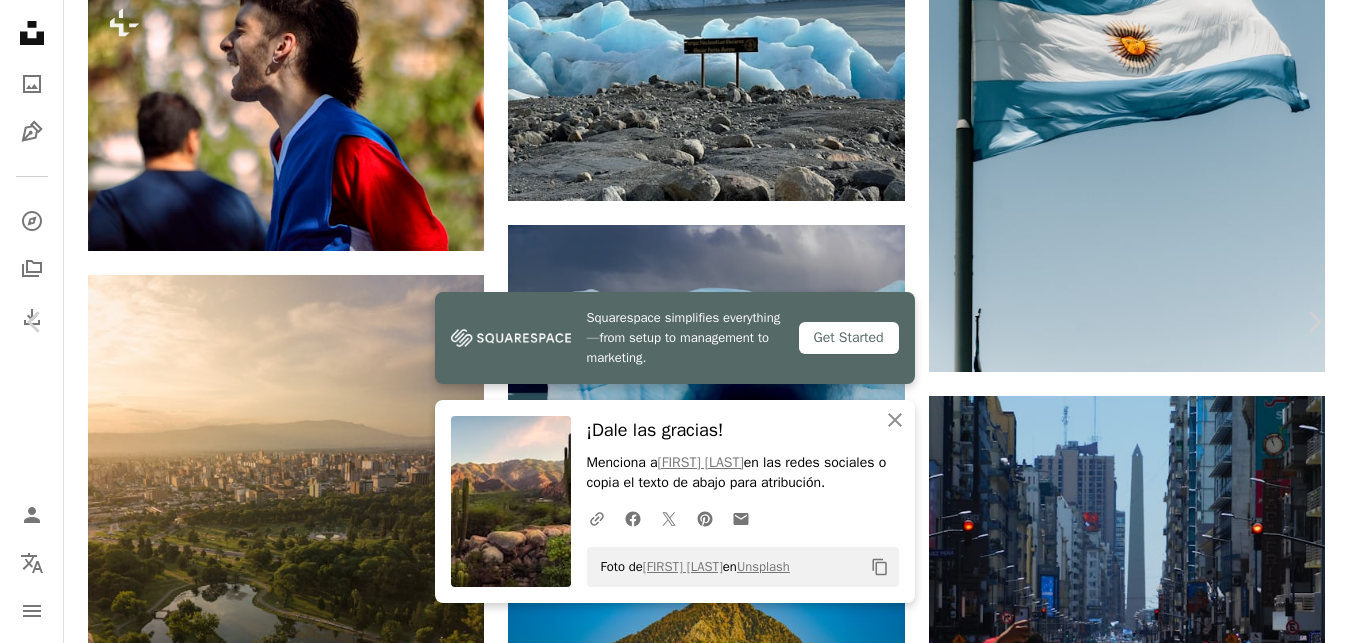 click on "An X shape Chevron left Chevron right Squarespace simplifies everything—from setup to management to marketing. Get Started An X shape Cerrar ¡Dale las gracias! Menciona a  [FIRST] [LAST]  en las redes sociales o copia el texto de abajo para atribución. A URL sharing icon (chains) Facebook icon X (formerly Twitter) icon Pinterest icon An envelope Foto de  [FIRST] [LAST]  en  Unsplash
Copy content [FIRST] [LAST] [FIRST][LAST] A heart A plus sign Descargar gratis Chevron down Zoom in Visualizaciones 70.267 Descargas 1413 A forward-right arrow Compartir Info icon Información More Actions A map marker Cafayate, Salta, Argentina Calendar outlined Publicado el  25 de septiembre de 2020 Camera Canon, PowerShot G7 X Mark II Safety Uso gratuito bajo la  Licencia Unsplash planta paisaje roca cacto al aire libre Argentina vegetación desierto Salta cafayate Imágenes gratuitas Explora imágenes premium relacionadas en iStock  |  Ahorra un 20 % con el código UNSPLASH20 Ver más en iStock  ↗" at bounding box center (674, 5255) 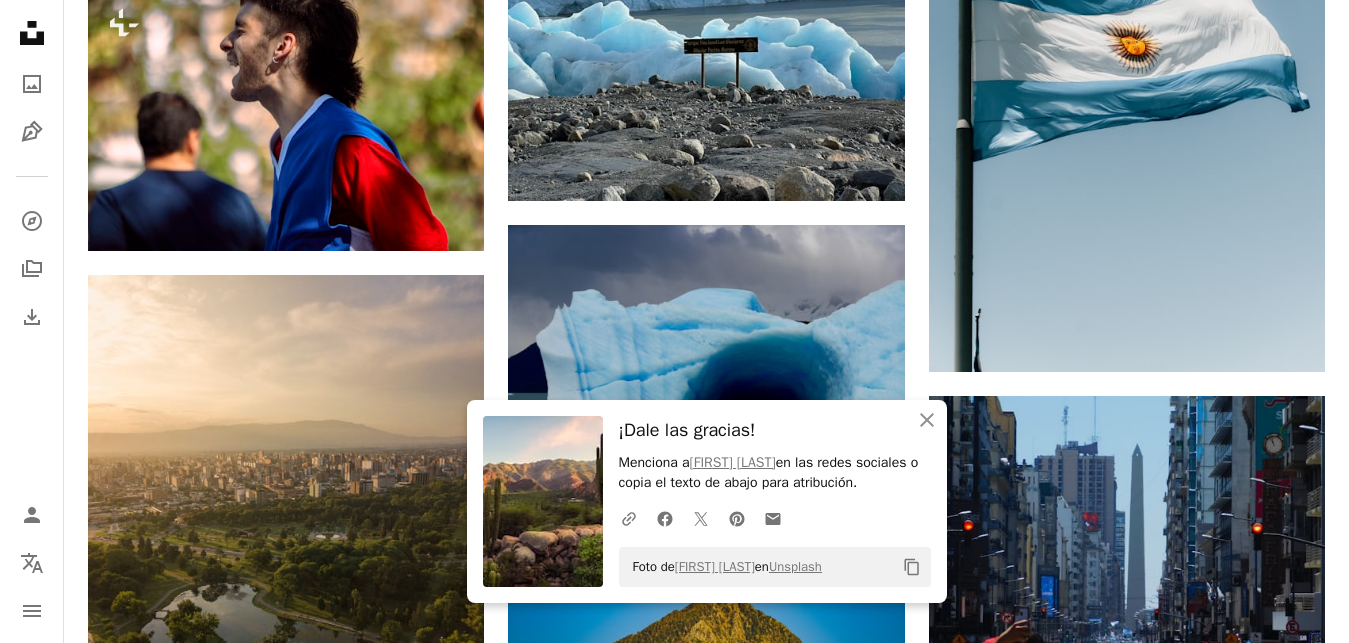 scroll, scrollTop: 16017, scrollLeft: 0, axis: vertical 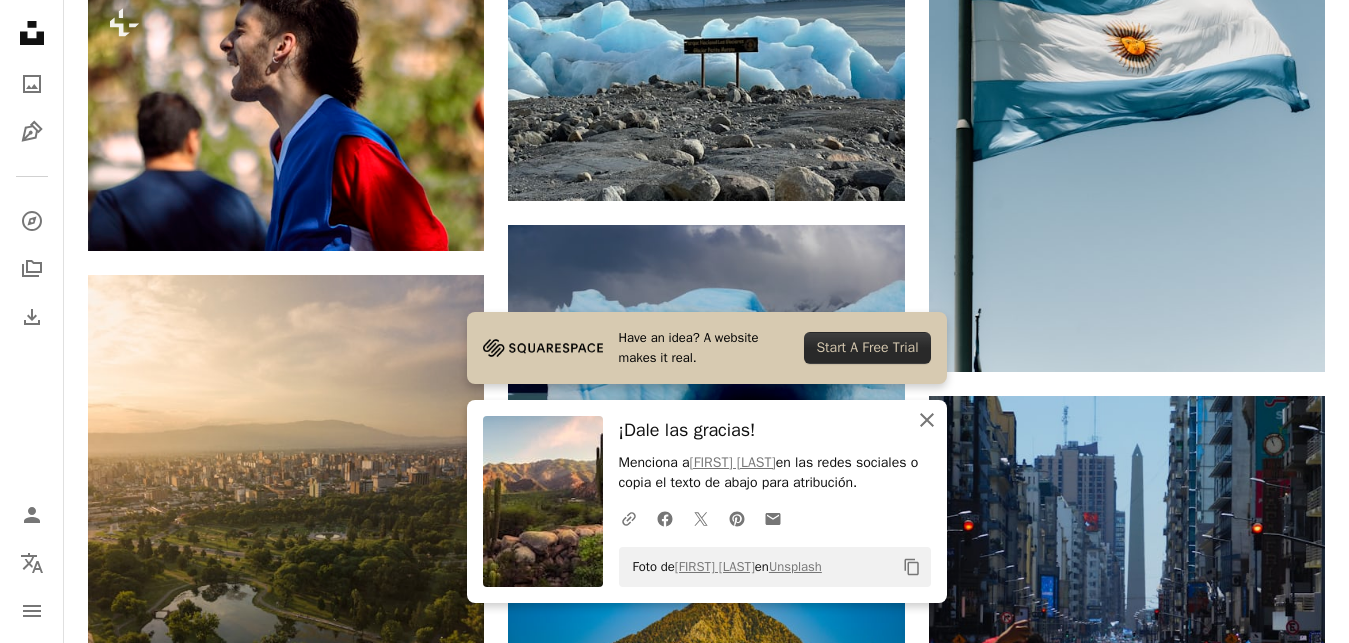 click 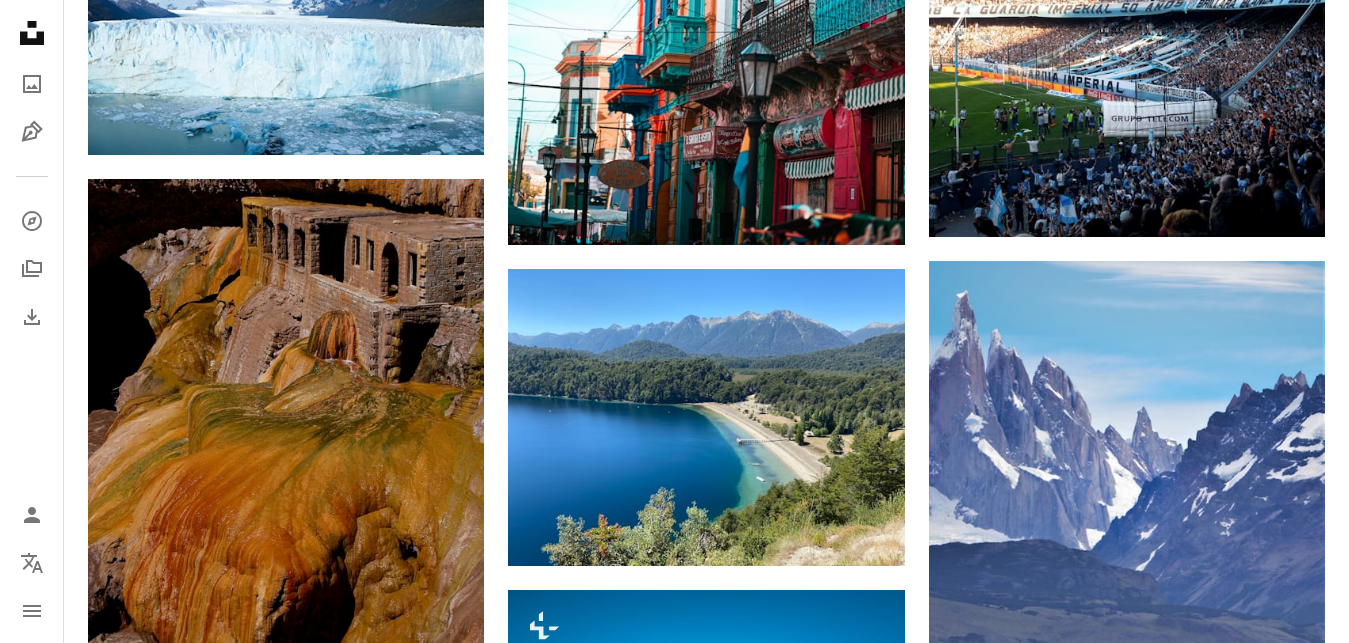 scroll, scrollTop: 20709, scrollLeft: 0, axis: vertical 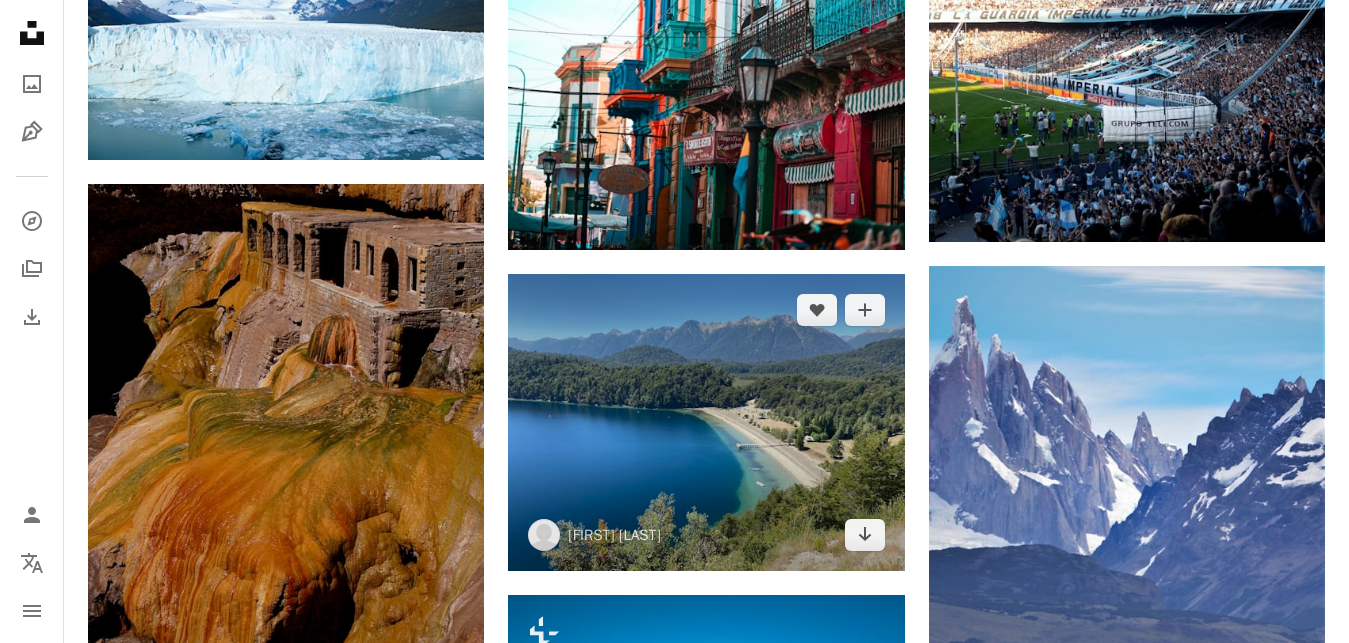 click at bounding box center [706, 422] 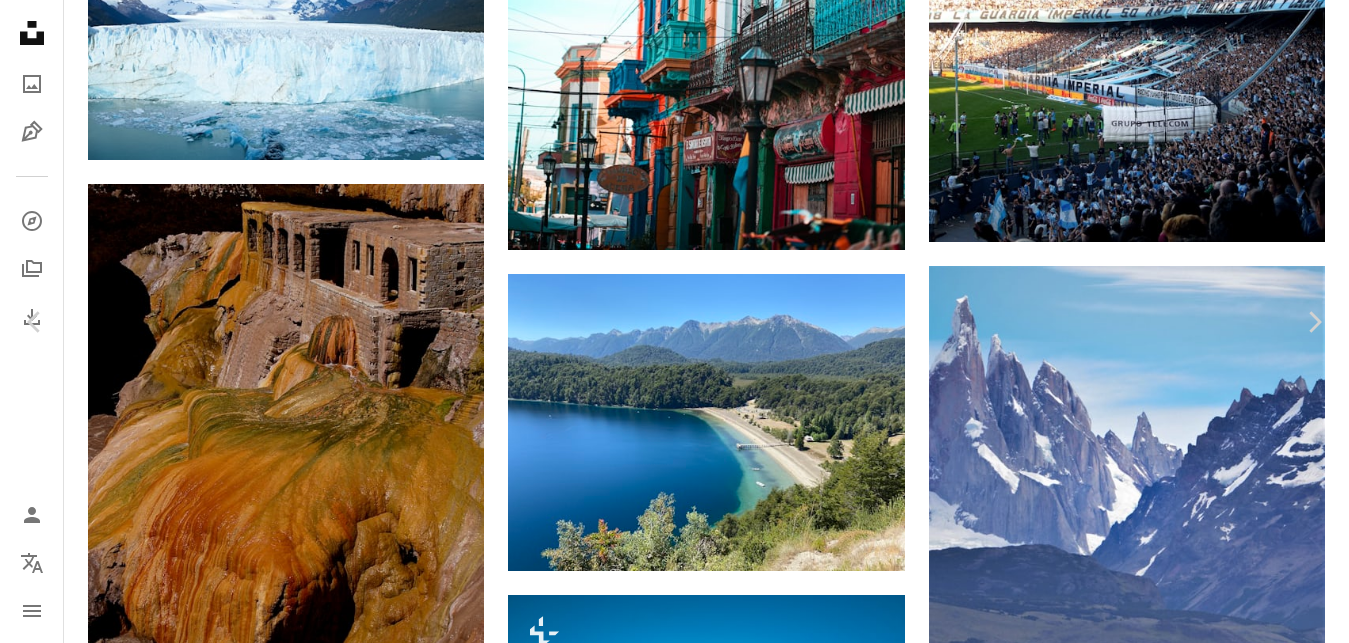 scroll, scrollTop: 51, scrollLeft: 0, axis: vertical 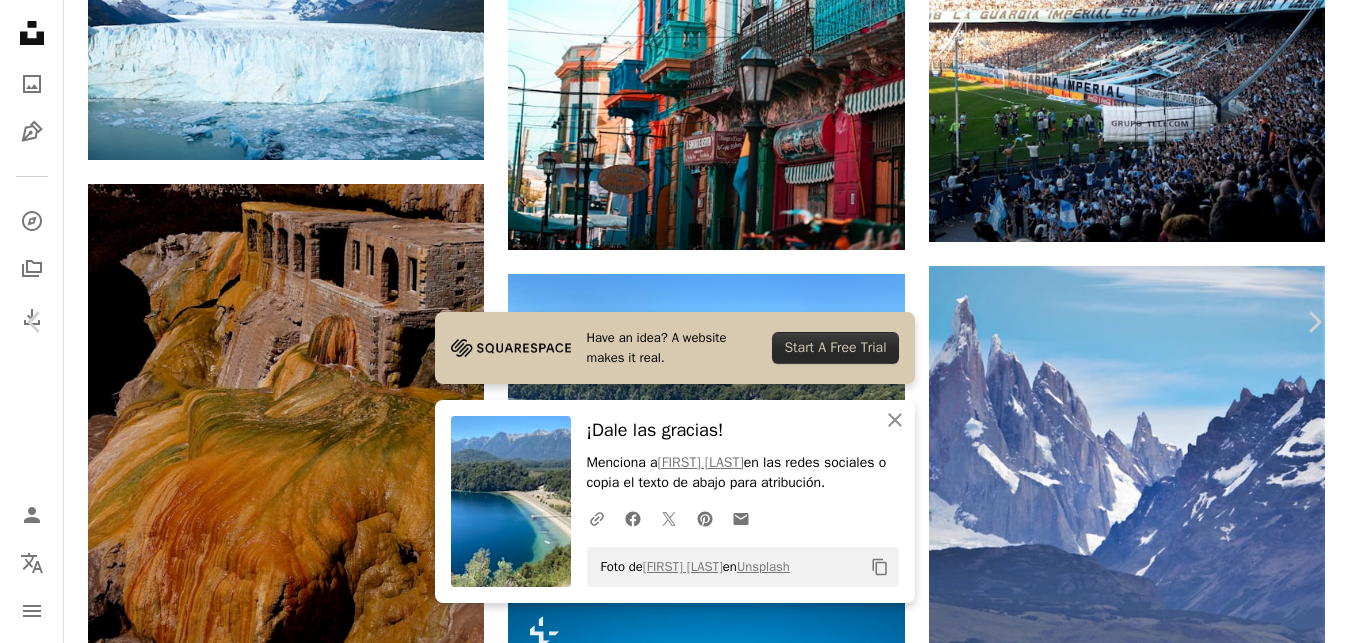 click on "[FIRST] [LAST] [USERNAME]" at bounding box center (674, 5827) 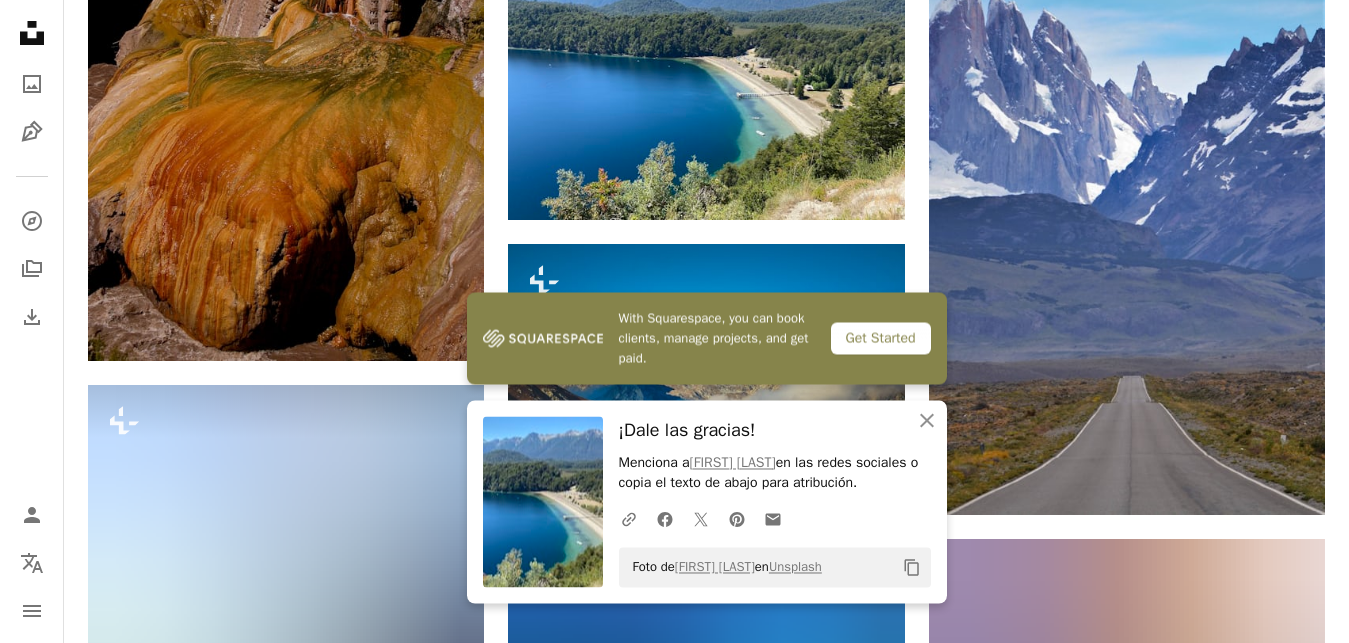 scroll, scrollTop: 21066, scrollLeft: 0, axis: vertical 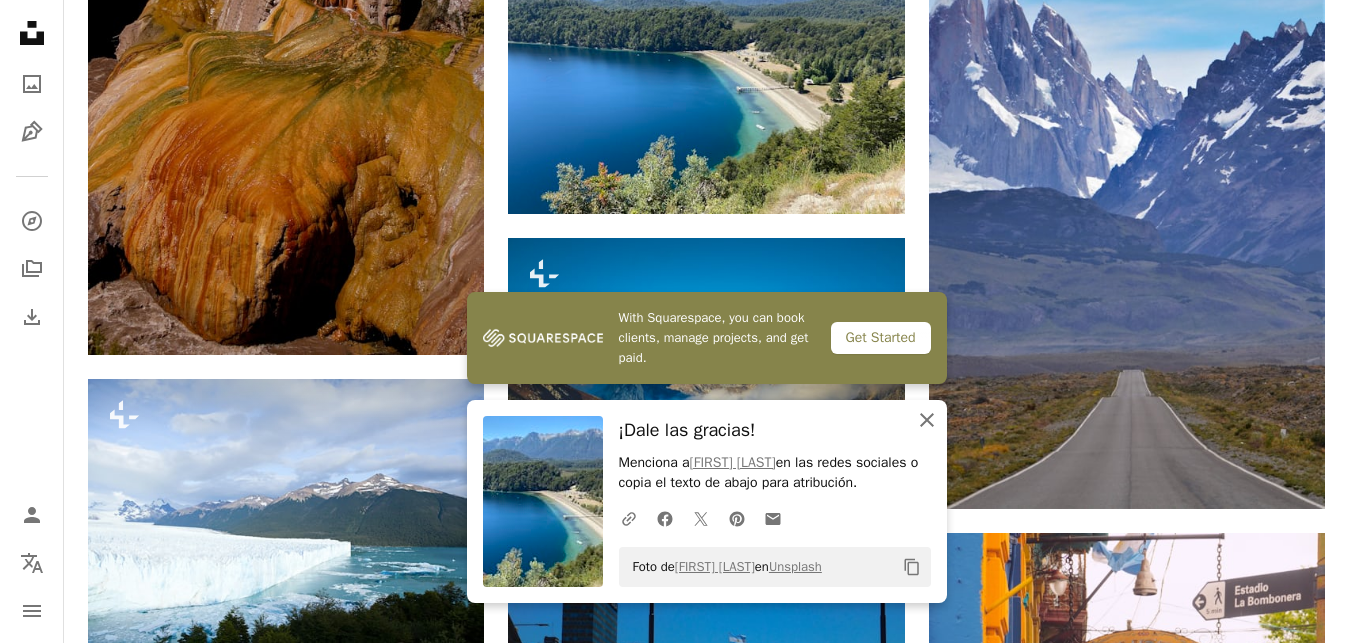click 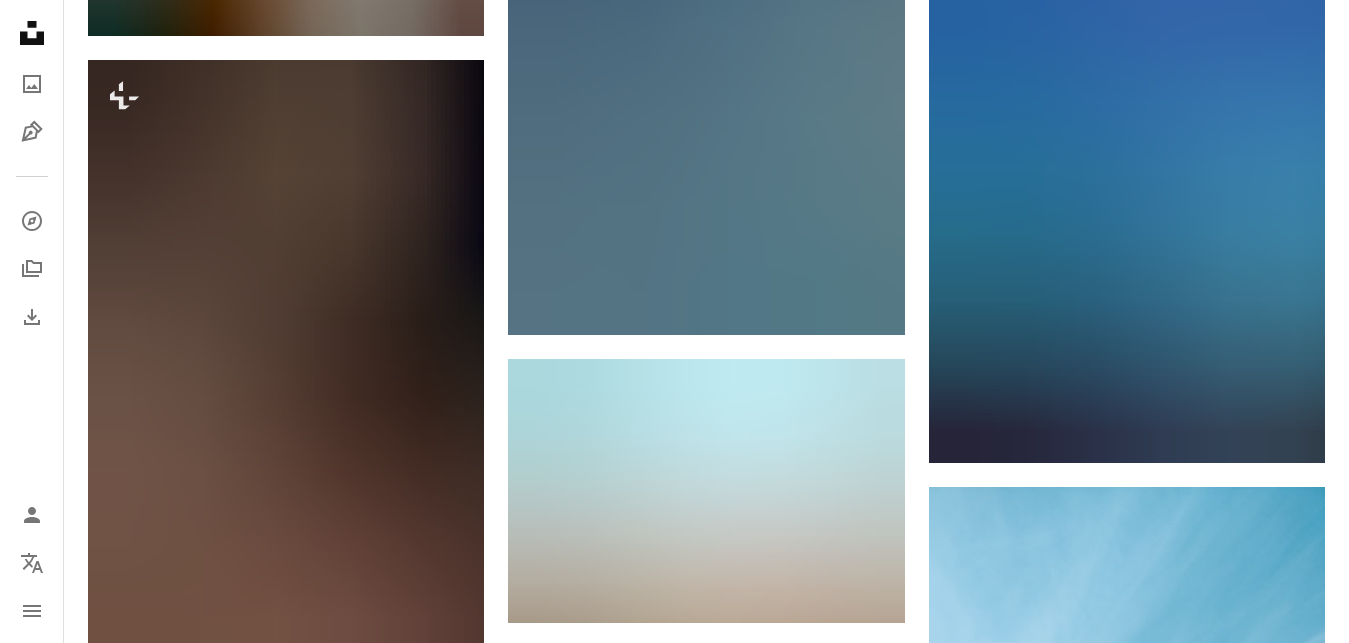 scroll, scrollTop: 22290, scrollLeft: 0, axis: vertical 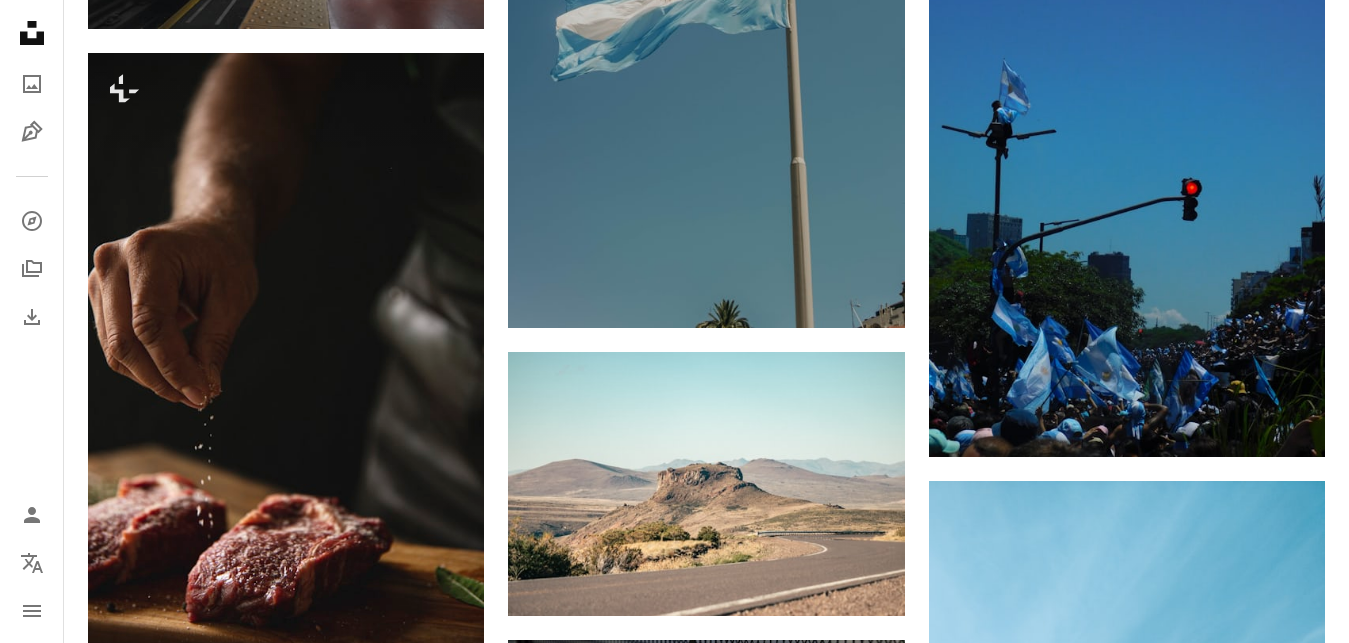 click at bounding box center [286, 1122] 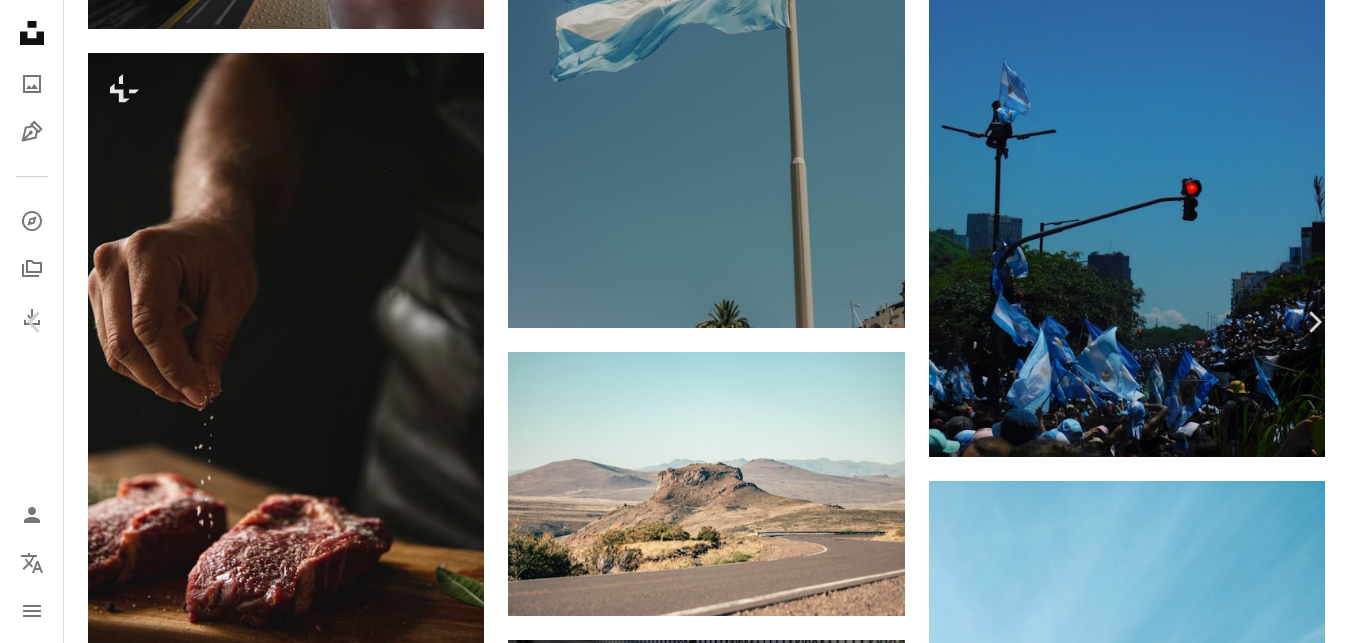 scroll, scrollTop: 76, scrollLeft: 0, axis: vertical 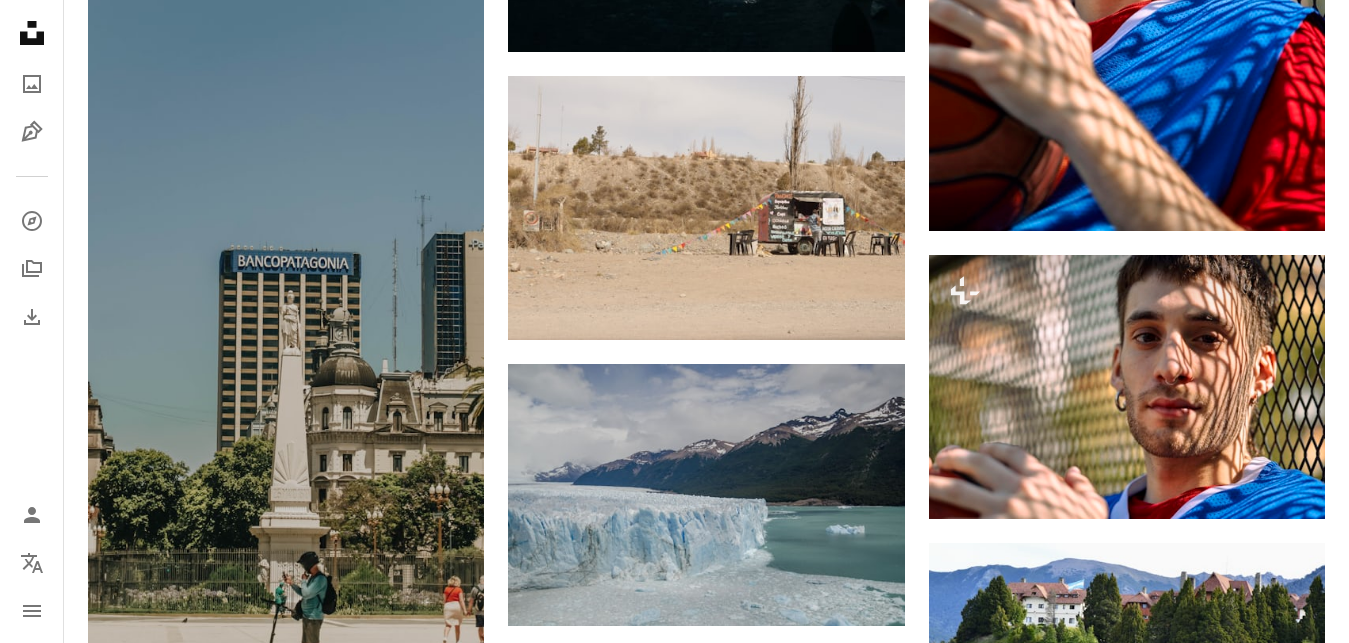click at bounding box center [286, 863] 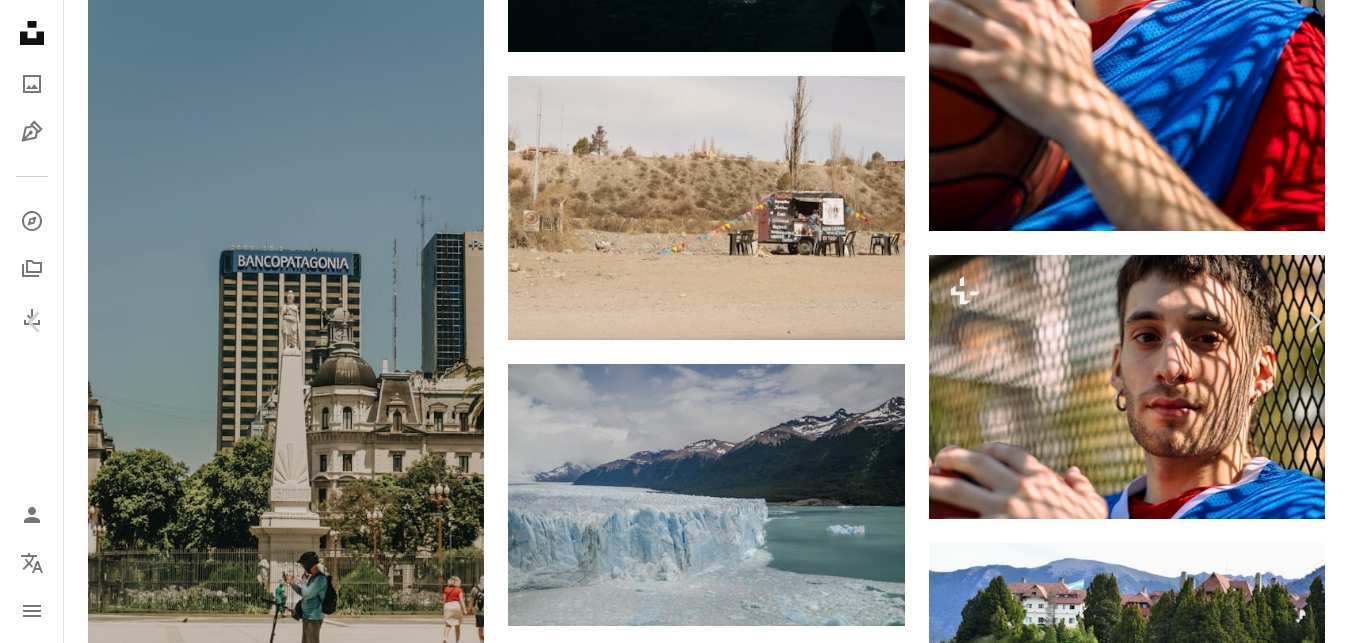 type 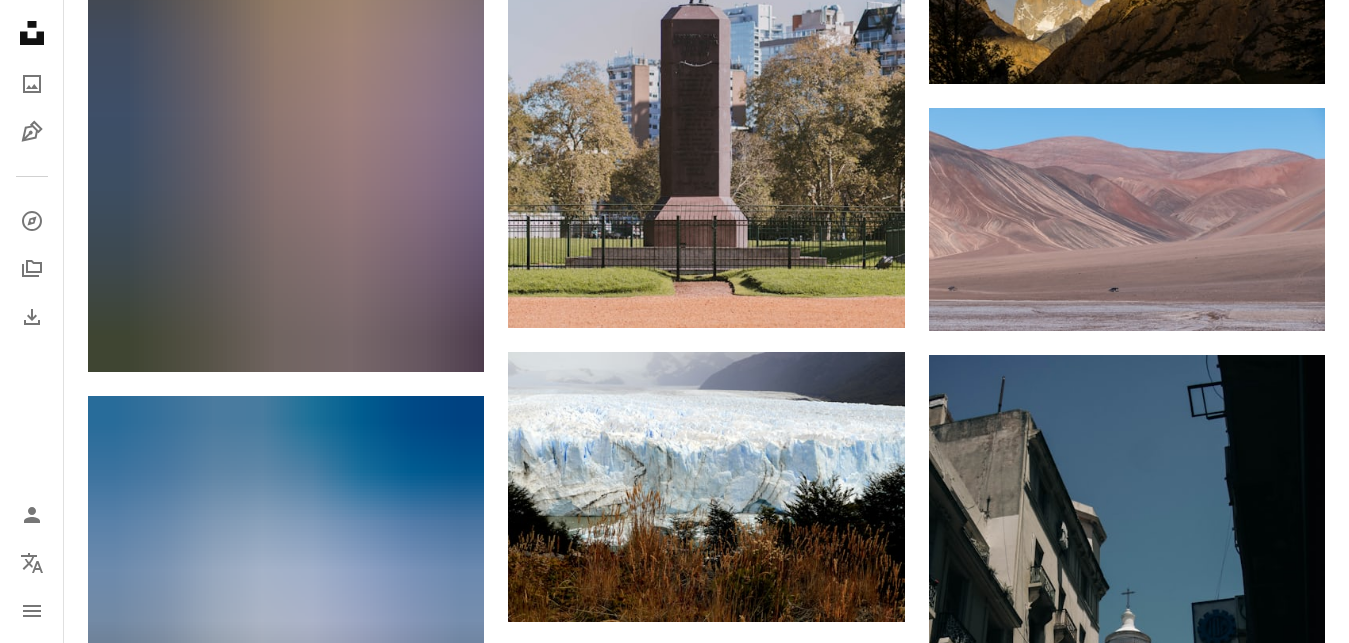 scroll, scrollTop: 26894, scrollLeft: 0, axis: vertical 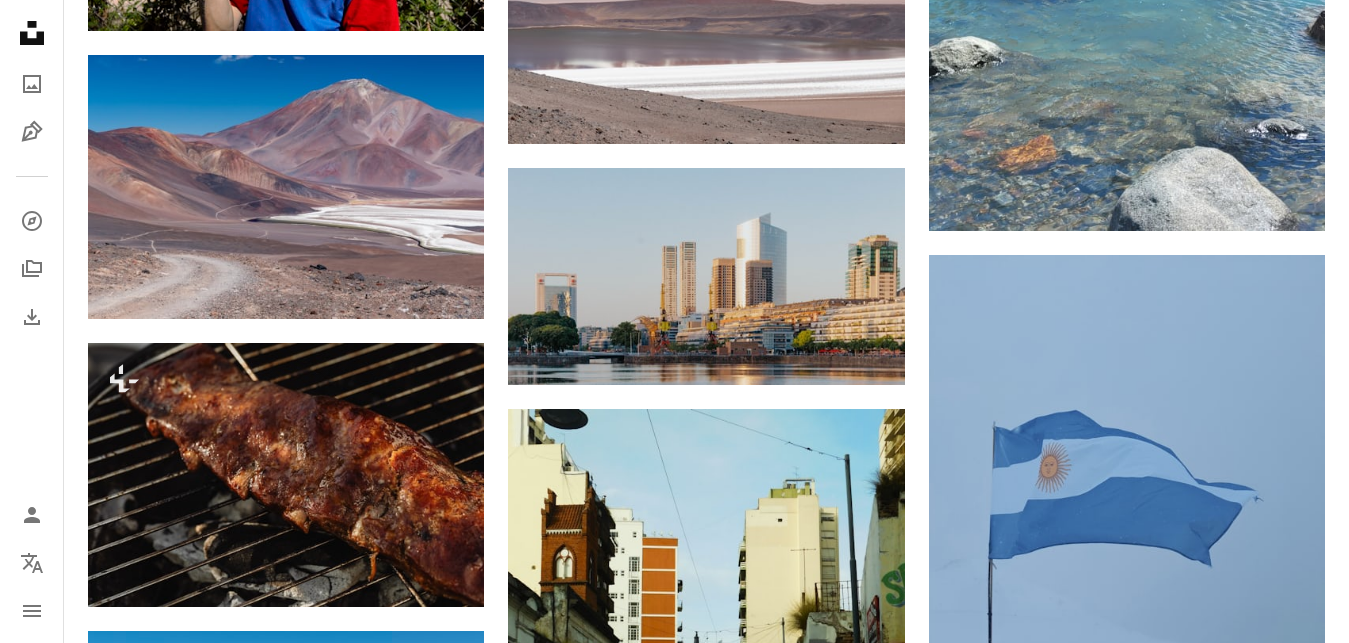 click at bounding box center (286, 1009) 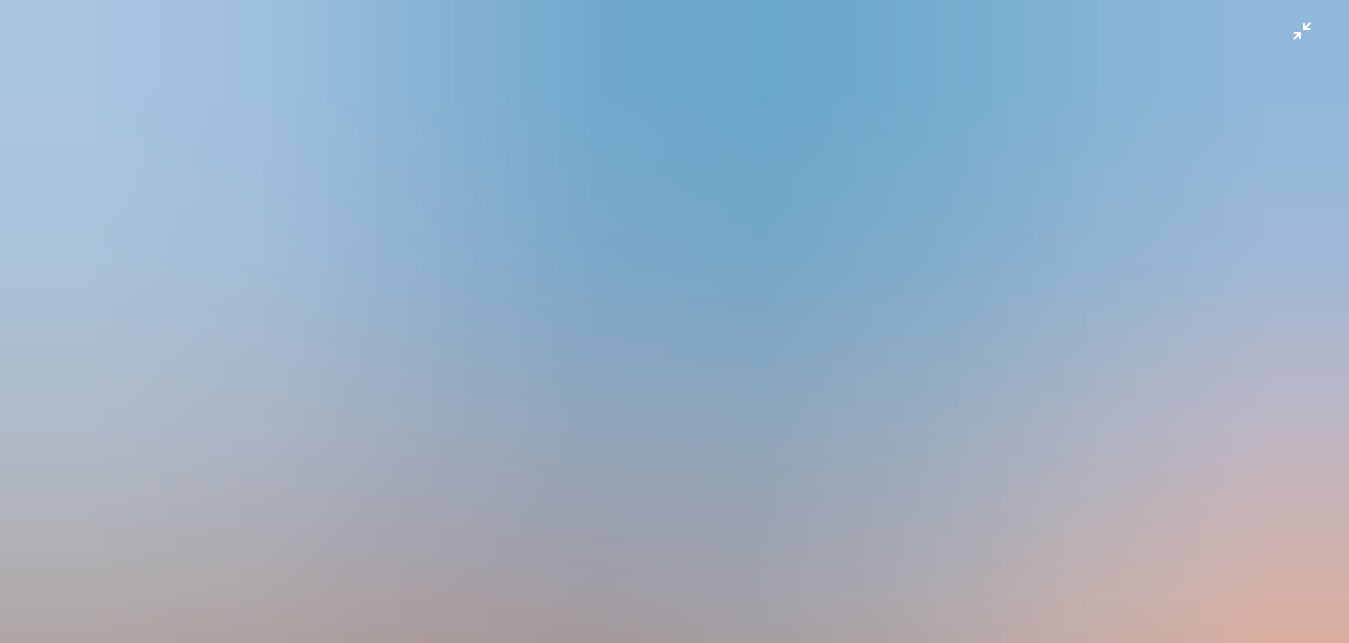 scroll, scrollTop: 118, scrollLeft: 0, axis: vertical 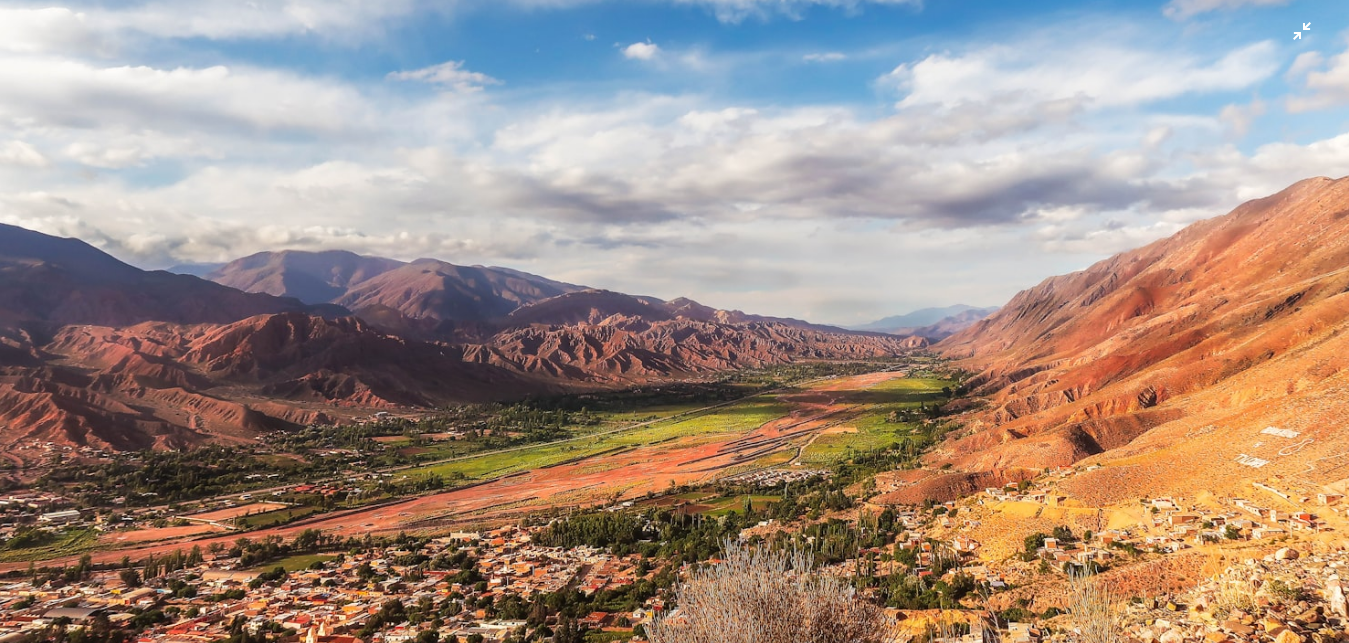 click at bounding box center (674, 327) 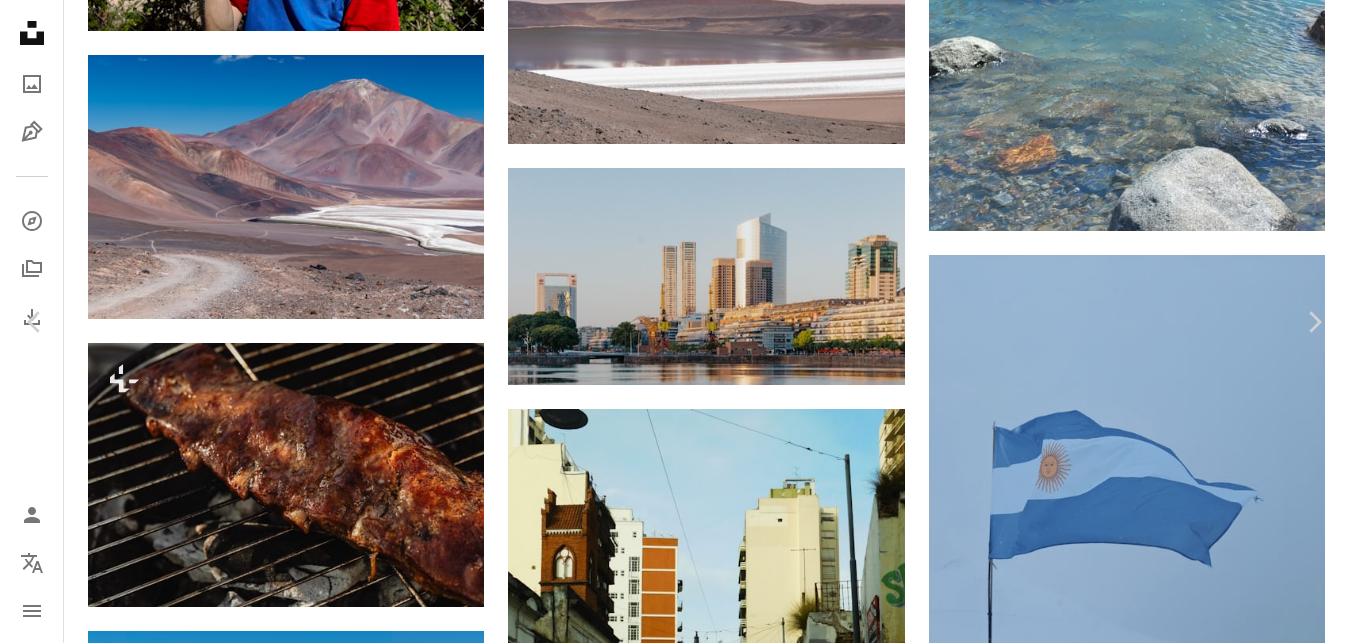 scroll, scrollTop: 72, scrollLeft: 0, axis: vertical 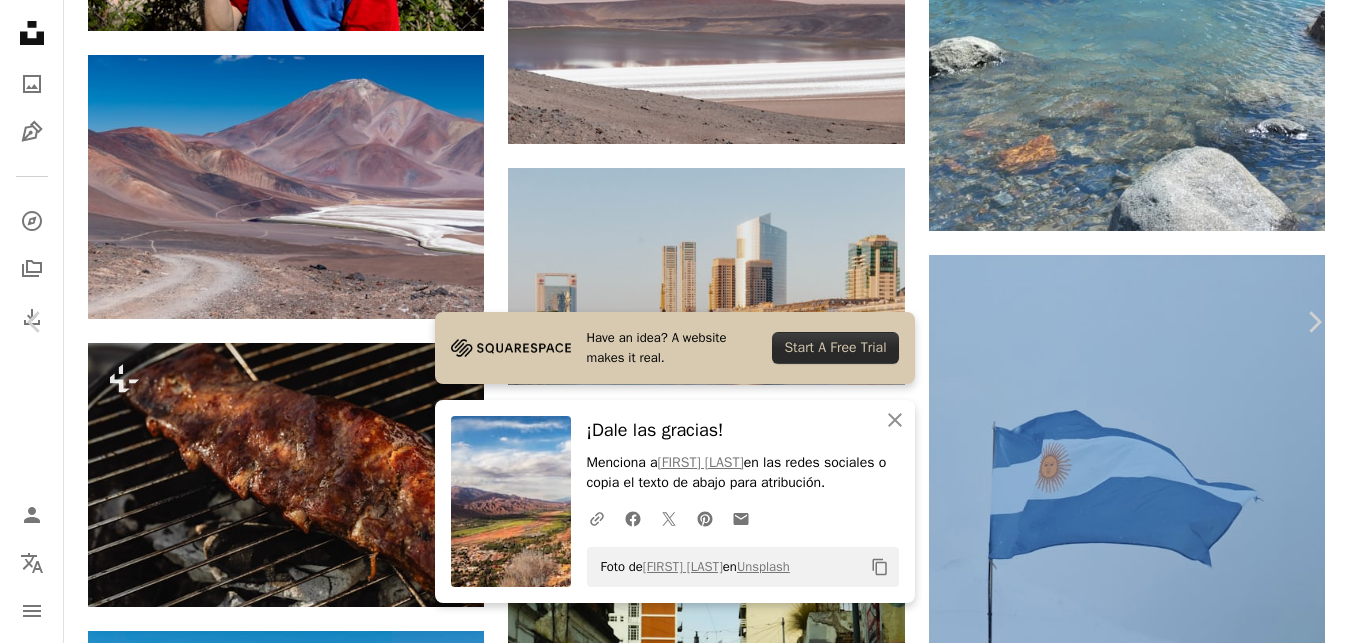 click on "An X shape" at bounding box center (20, 20) 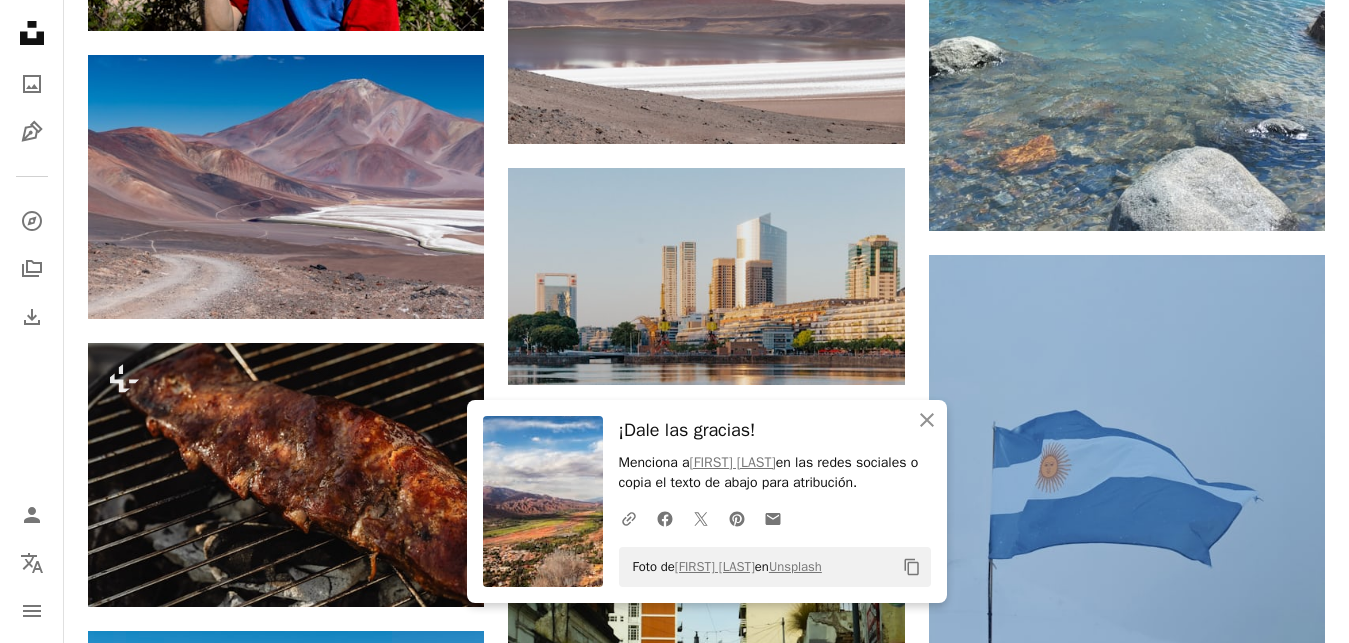 scroll, scrollTop: 28755, scrollLeft: 0, axis: vertical 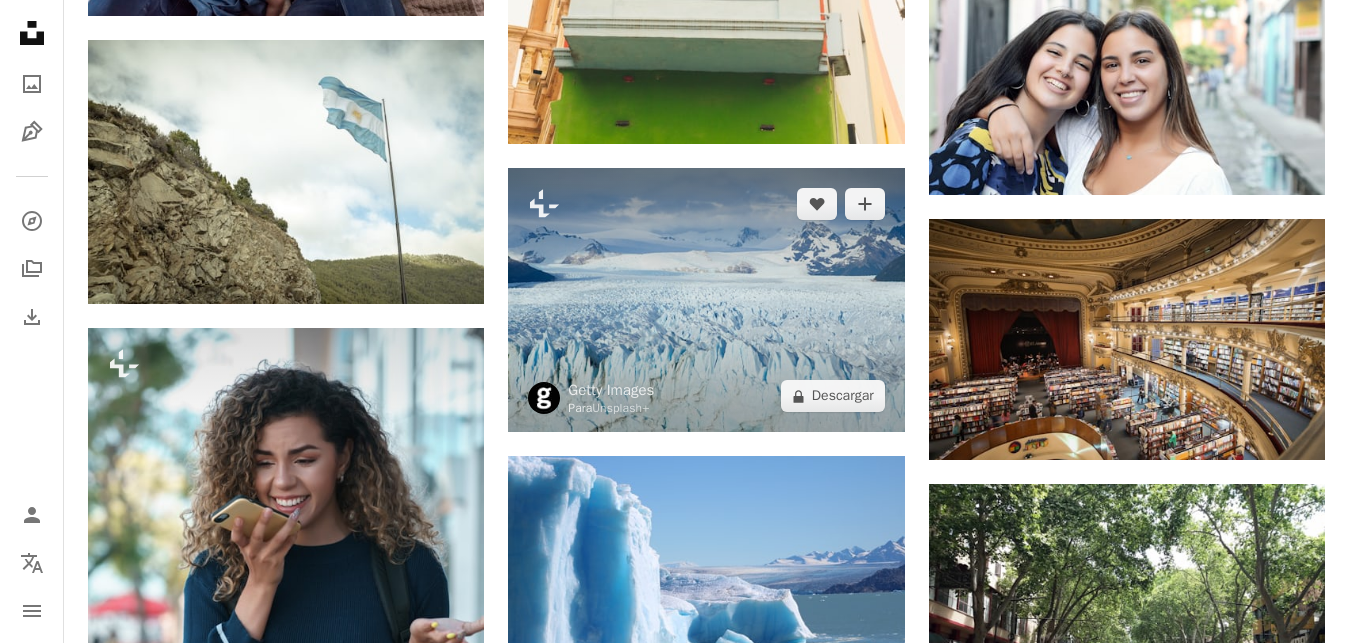 click at bounding box center [706, 300] 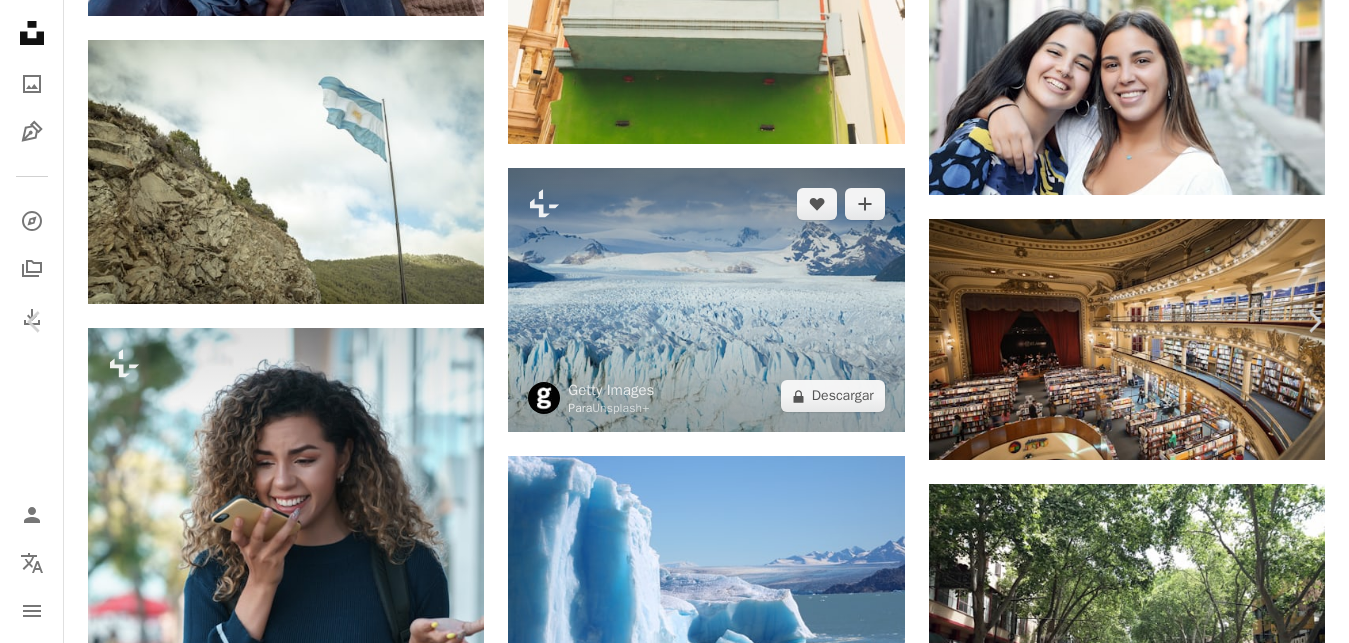 click at bounding box center [667, 4501] 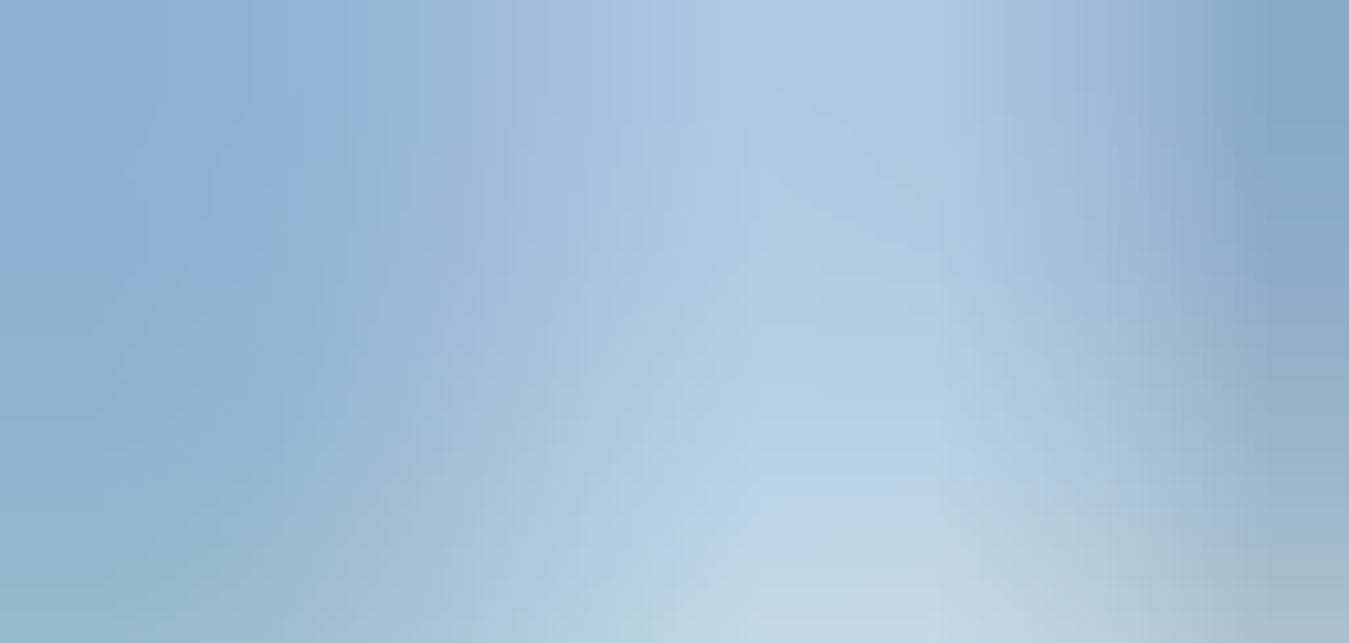 scroll, scrollTop: 72, scrollLeft: 0, axis: vertical 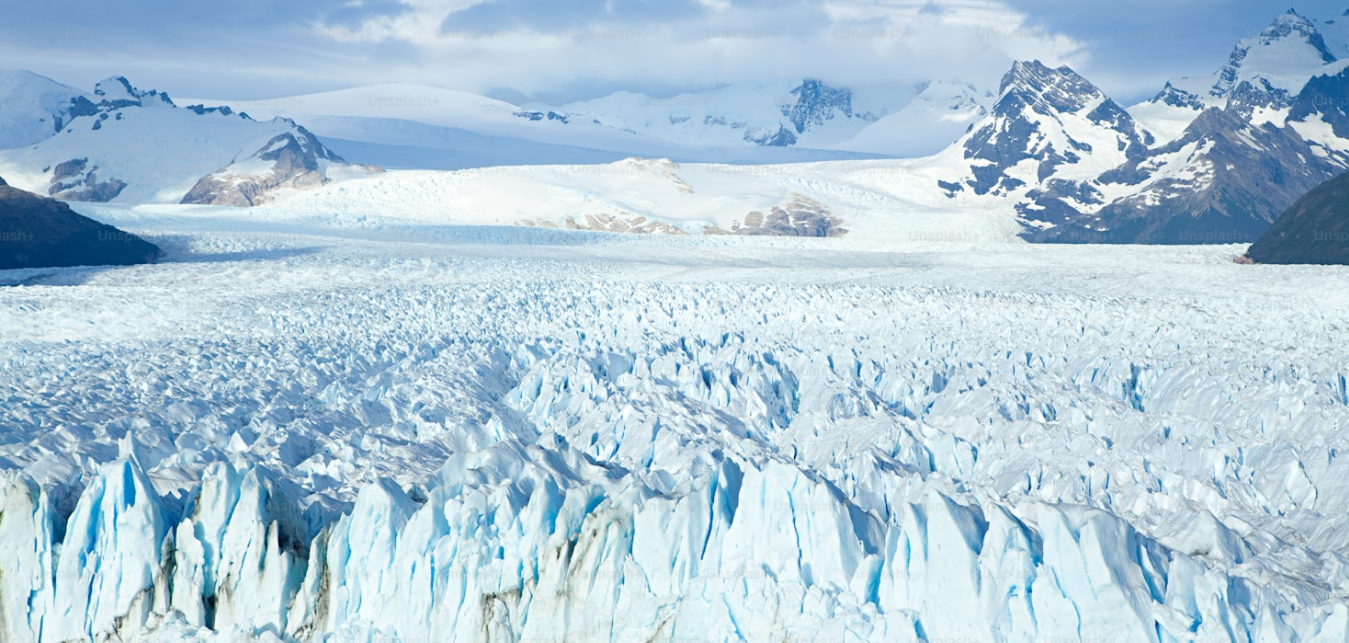 click at bounding box center [674, 326] 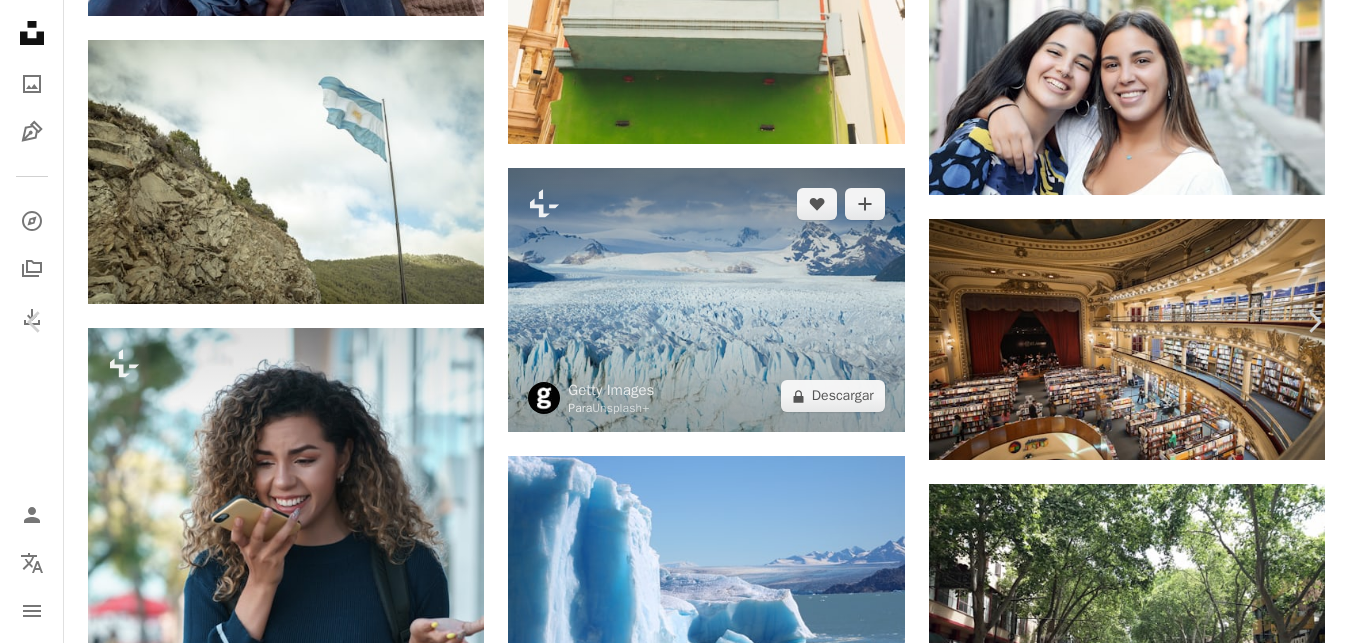 scroll, scrollTop: 72, scrollLeft: 0, axis: vertical 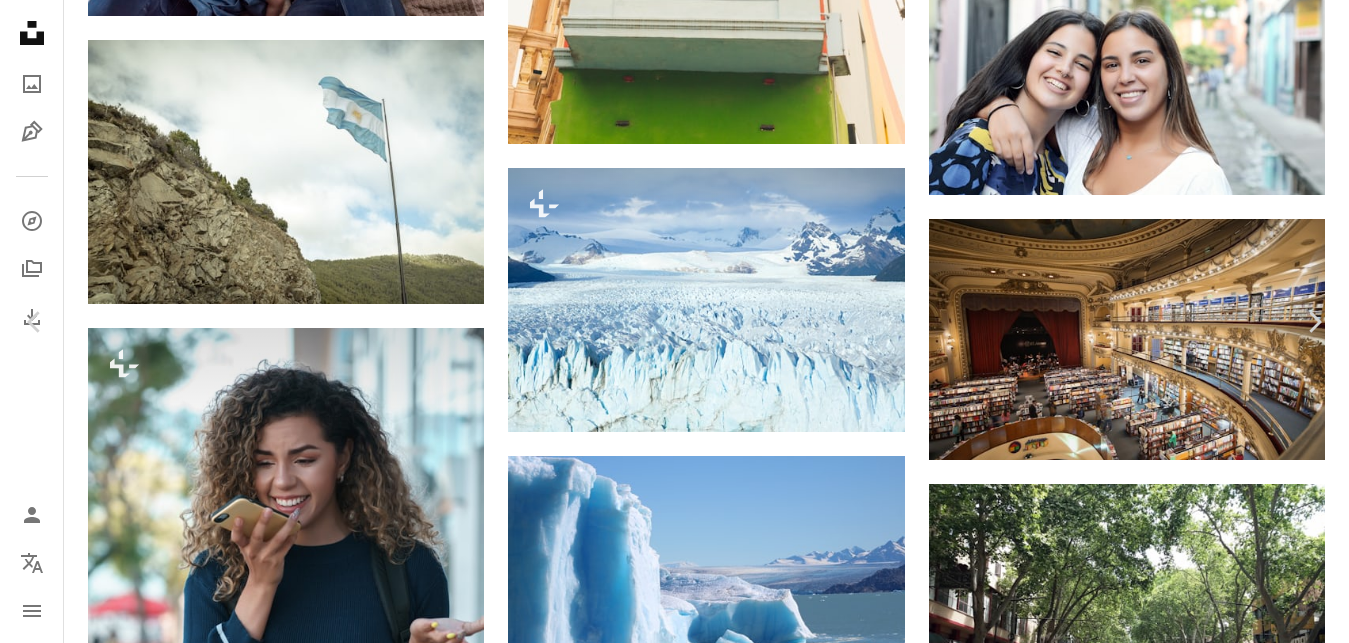click on "Chevron right" 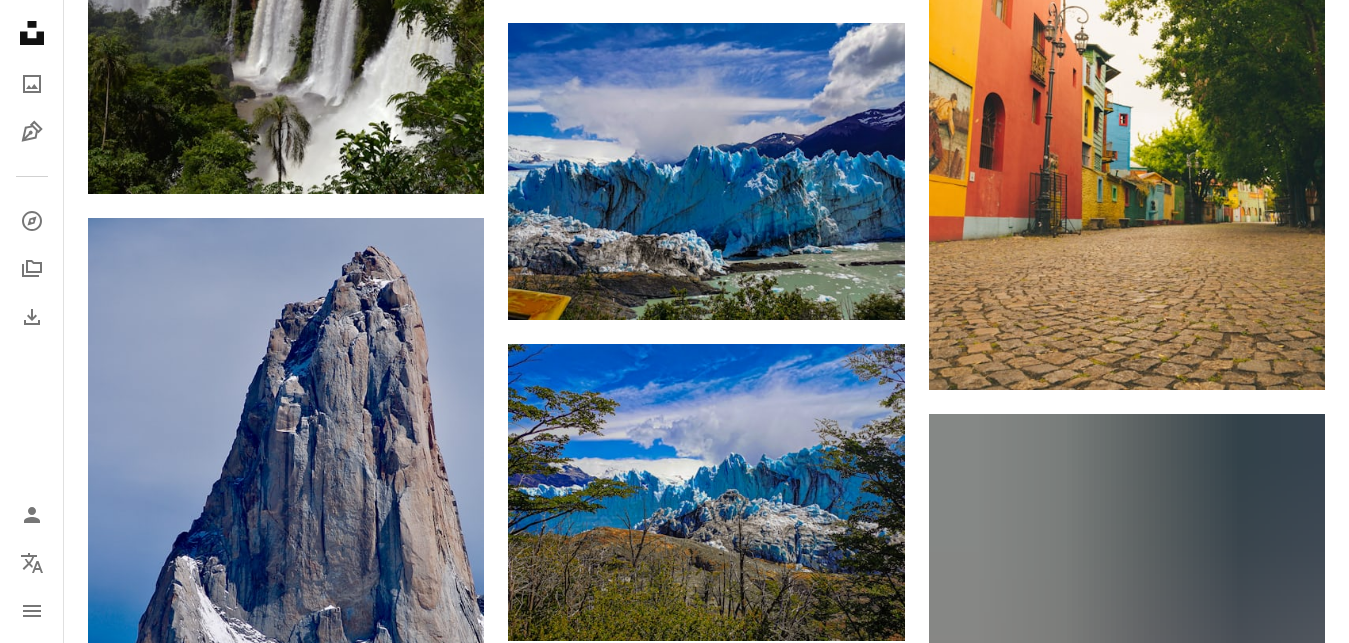 scroll, scrollTop: 31238, scrollLeft: 0, axis: vertical 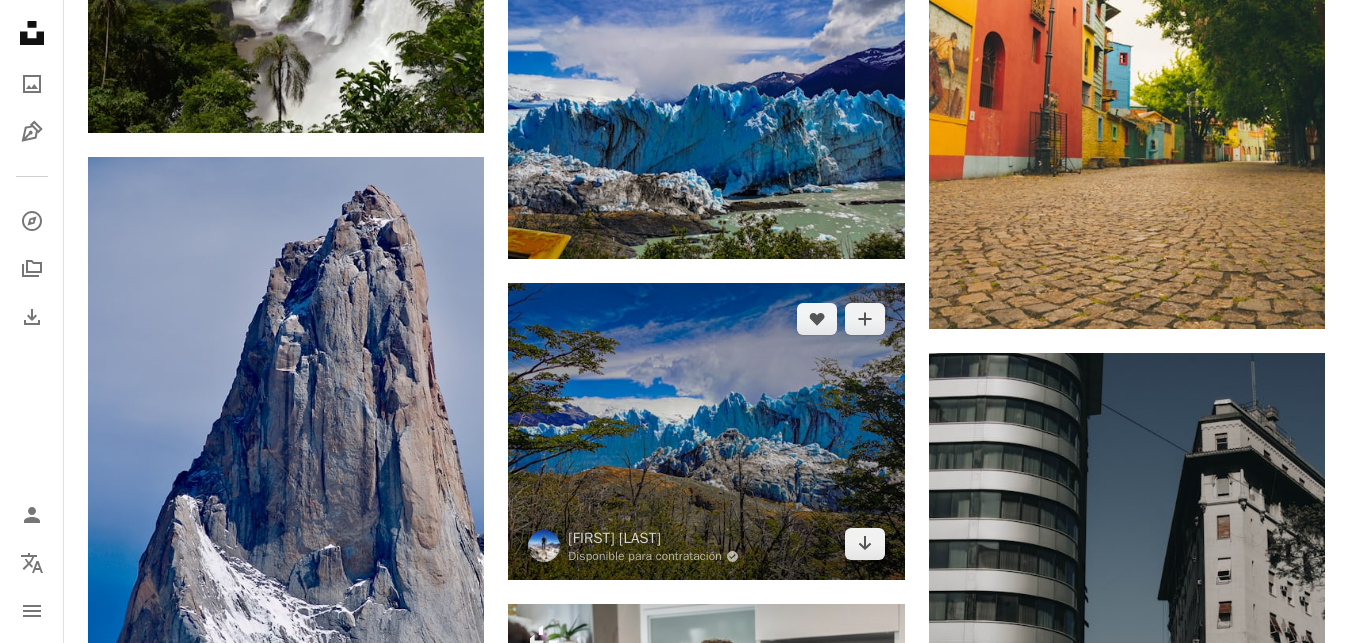 click at bounding box center [706, 431] 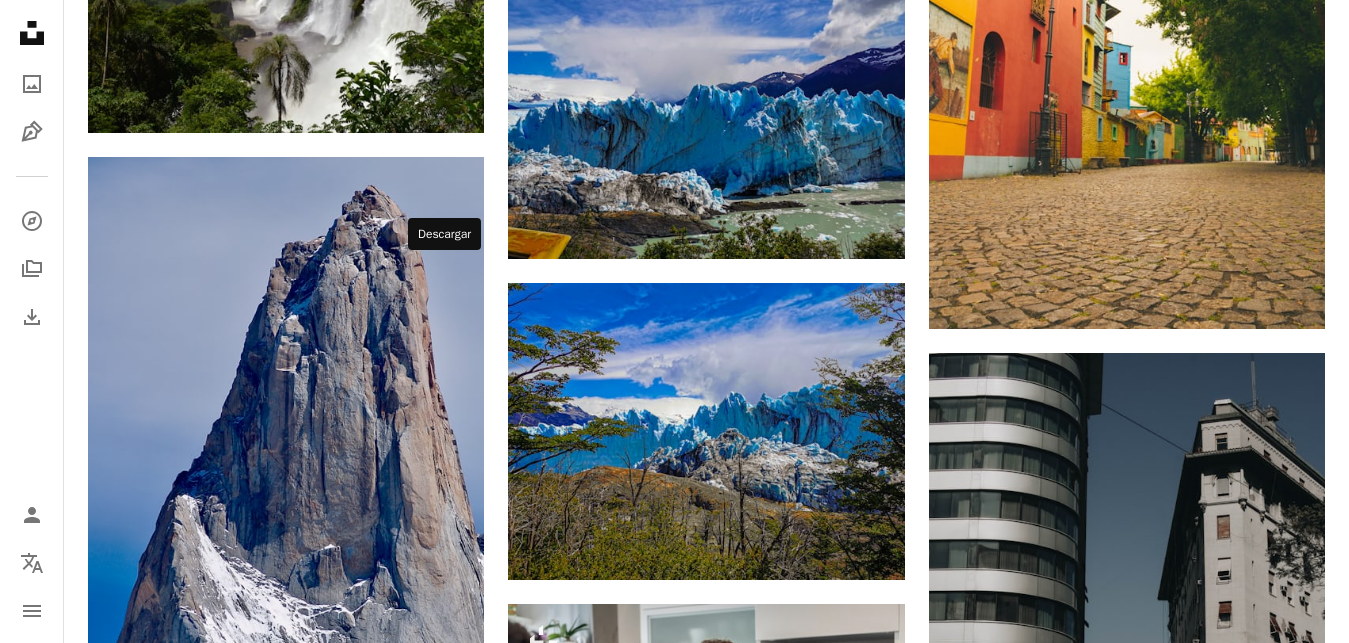 click on "Arrow pointing down" at bounding box center [444, 1031] 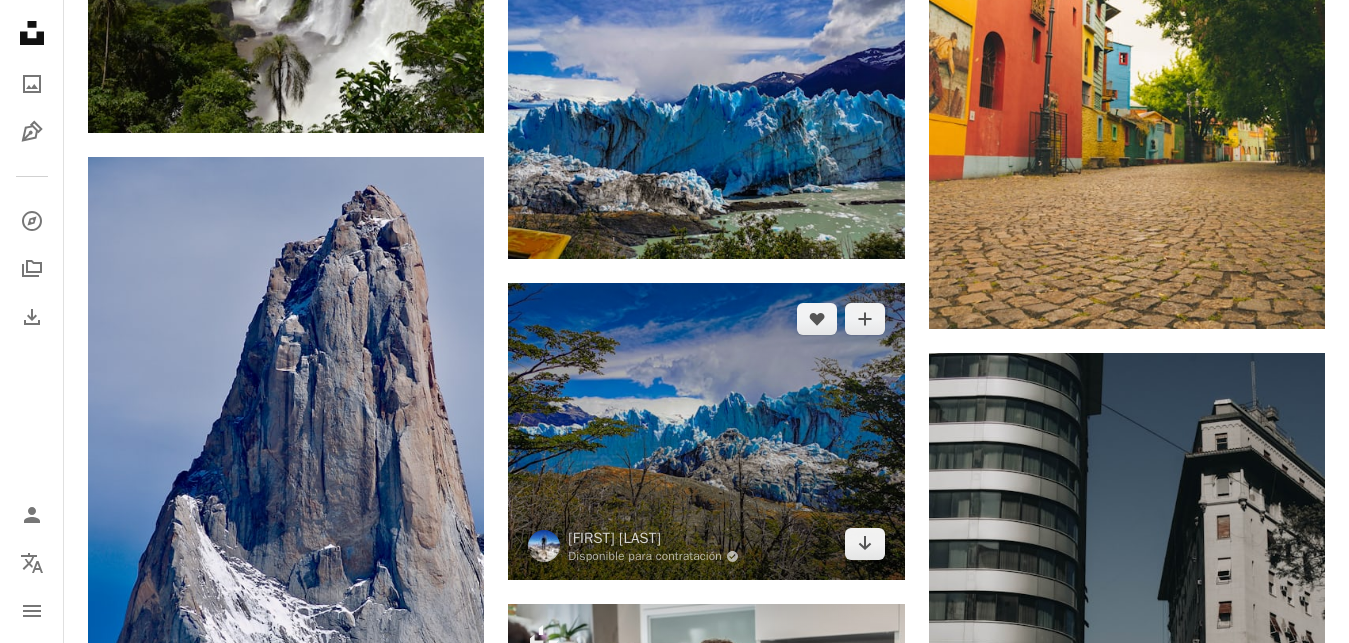 click at bounding box center (706, 431) 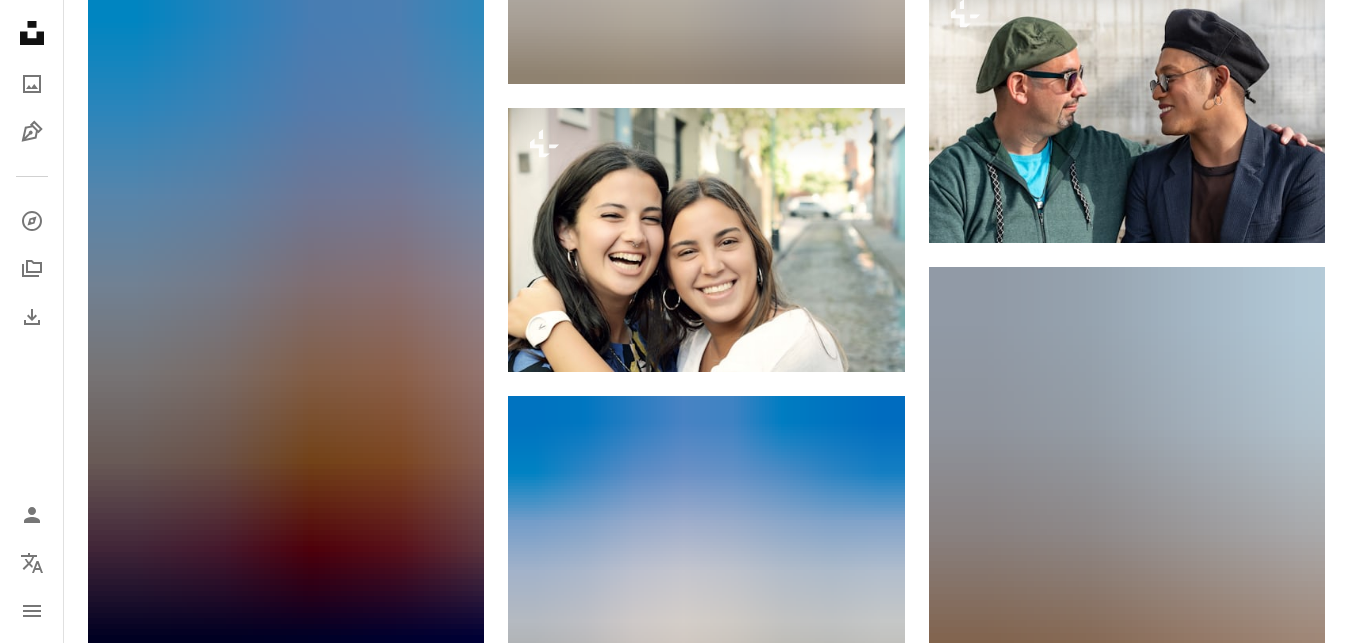 scroll, scrollTop: 34684, scrollLeft: 0, axis: vertical 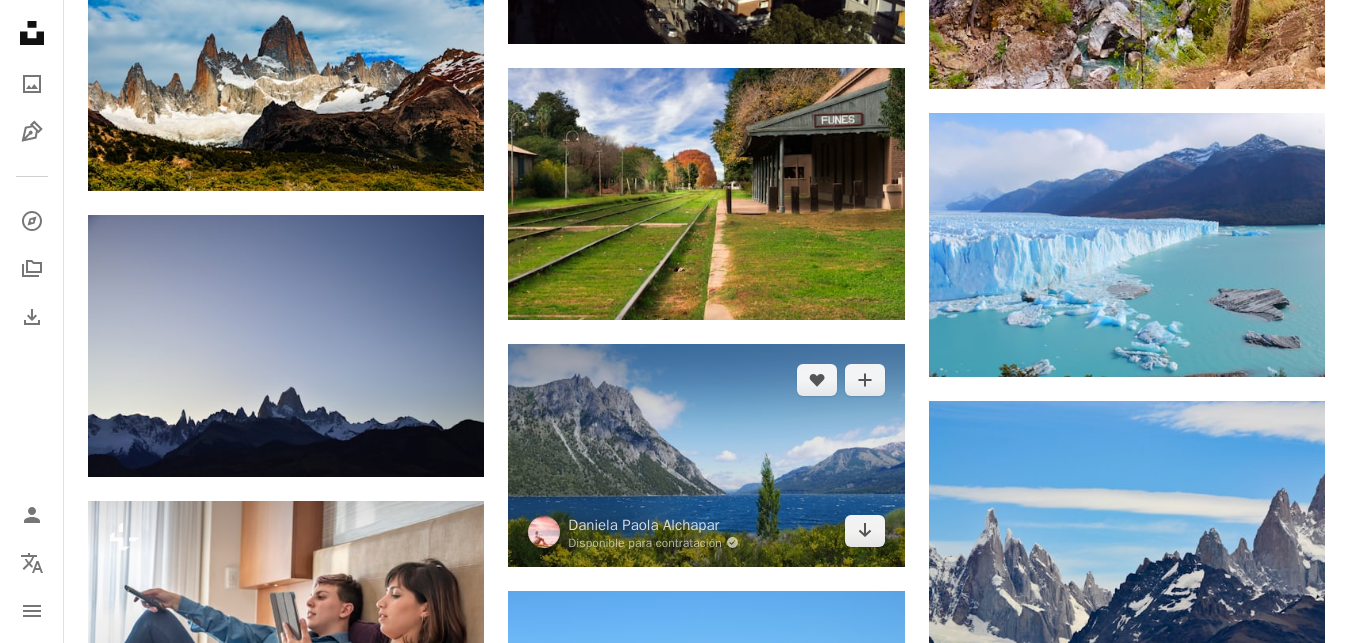 click at bounding box center (706, 455) 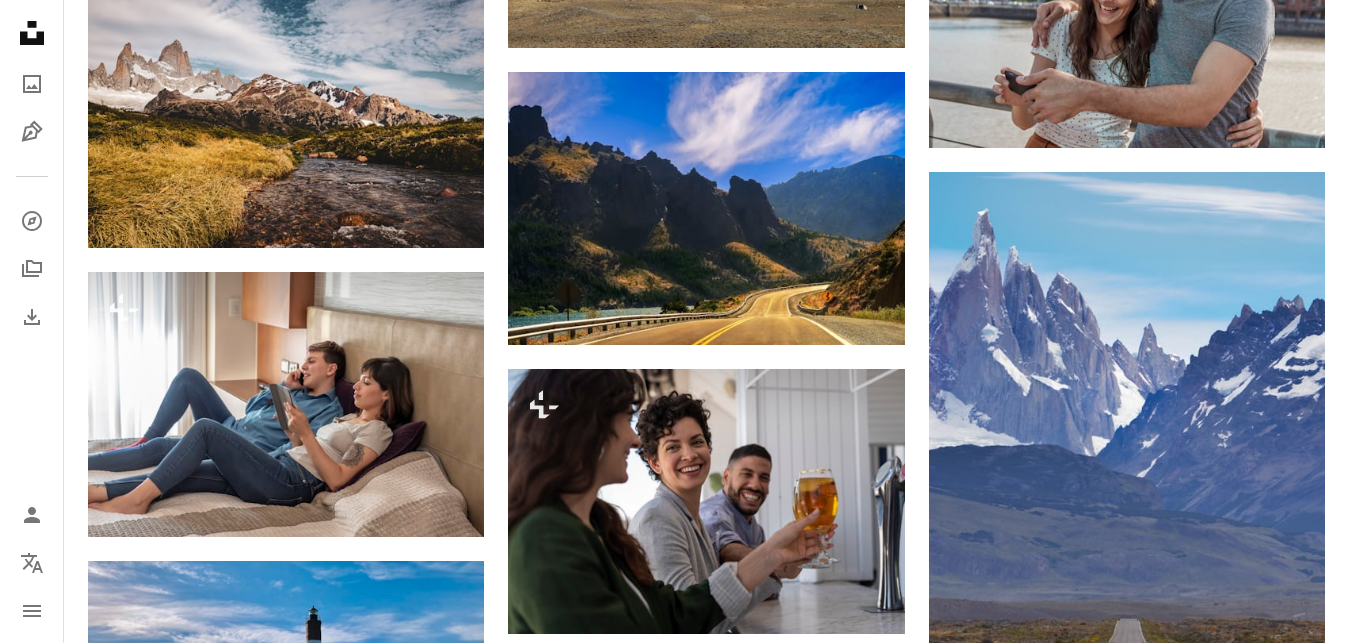 scroll, scrollTop: 38350, scrollLeft: 0, axis: vertical 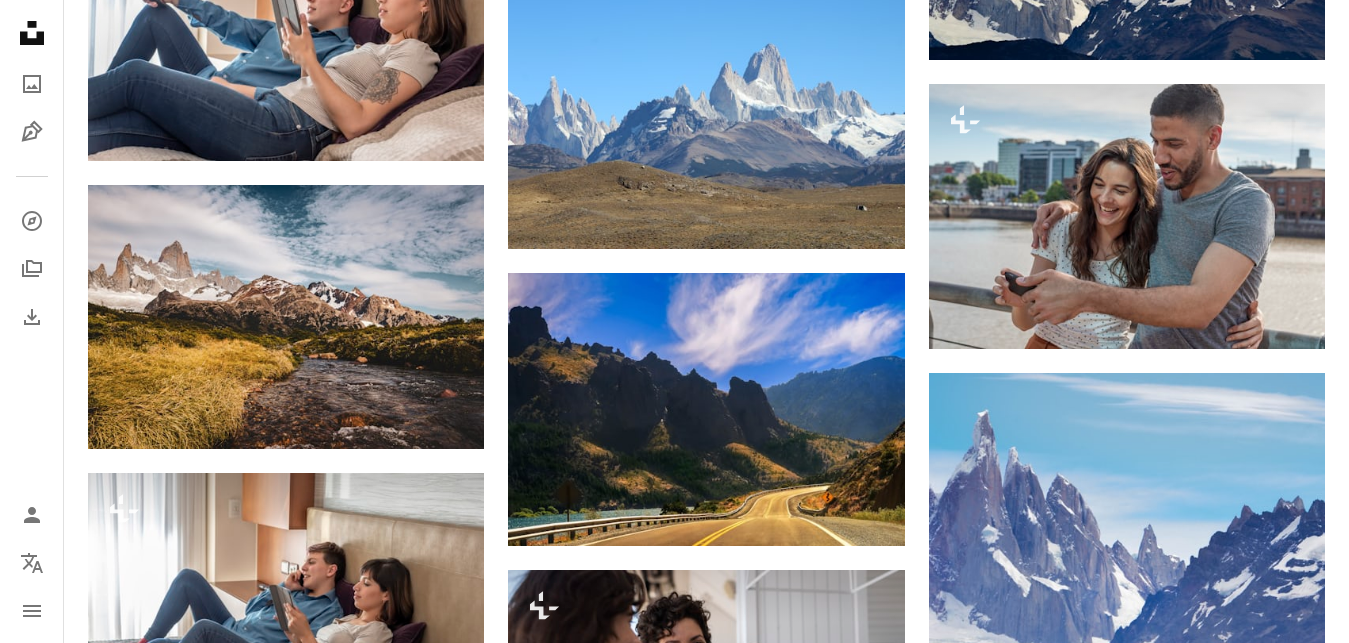 click at bounding box center [286, 873] 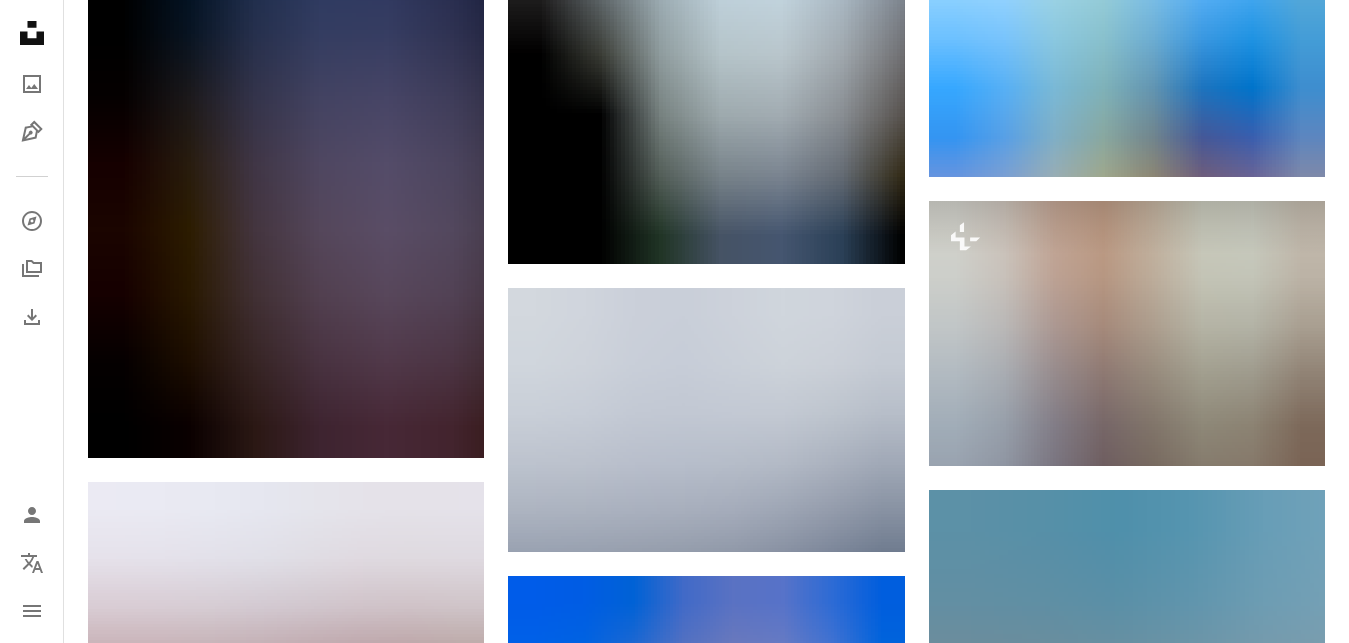 scroll, scrollTop: 39569, scrollLeft: 0, axis: vertical 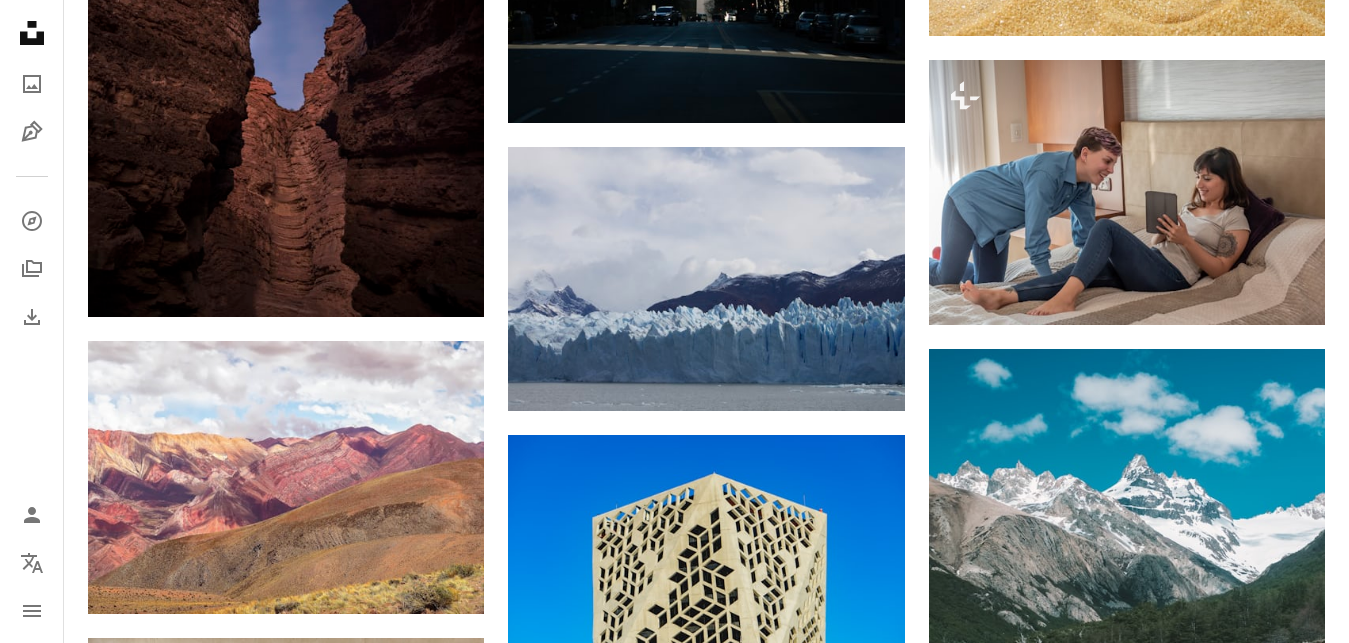 click at bounding box center [286, 1059] 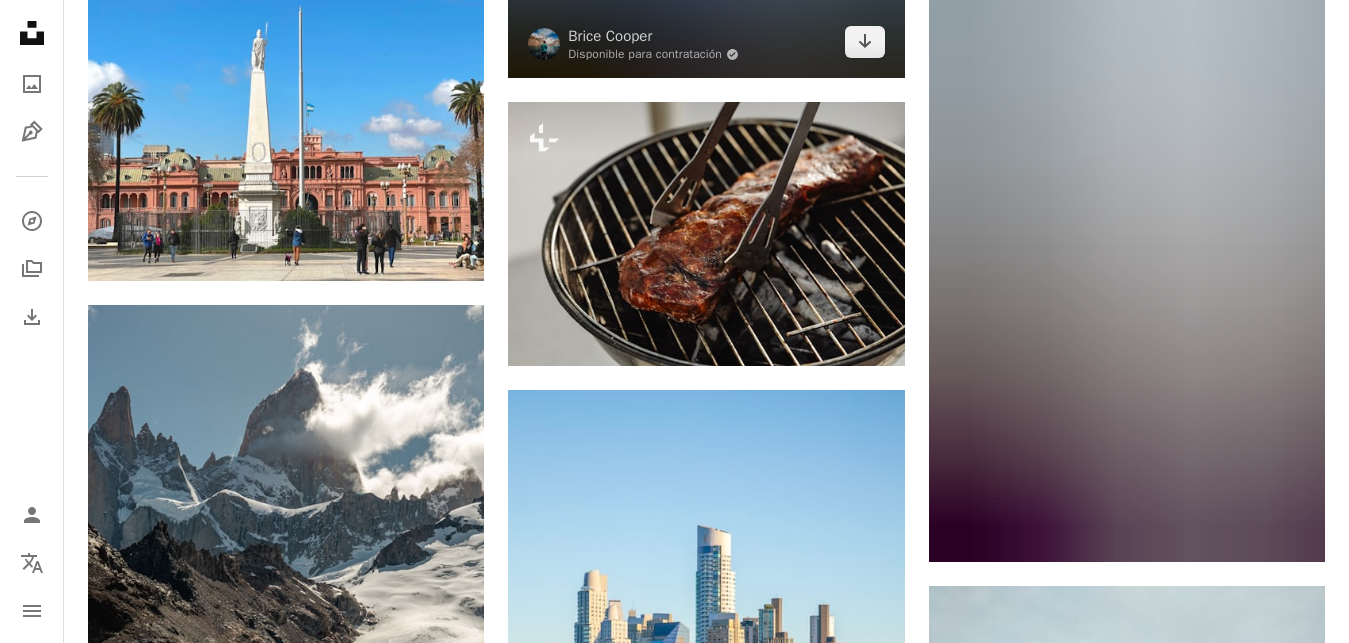 scroll, scrollTop: 43758, scrollLeft: 0, axis: vertical 